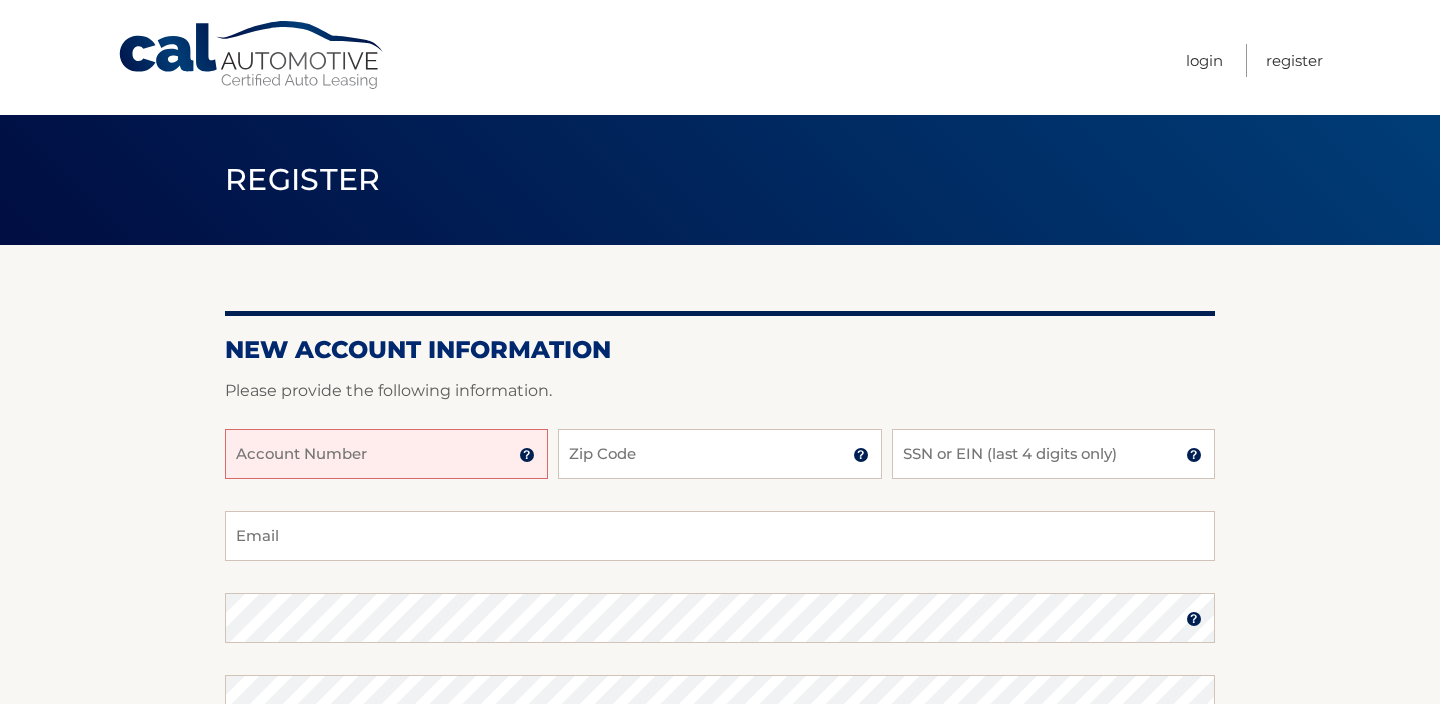 scroll, scrollTop: 0, scrollLeft: 0, axis: both 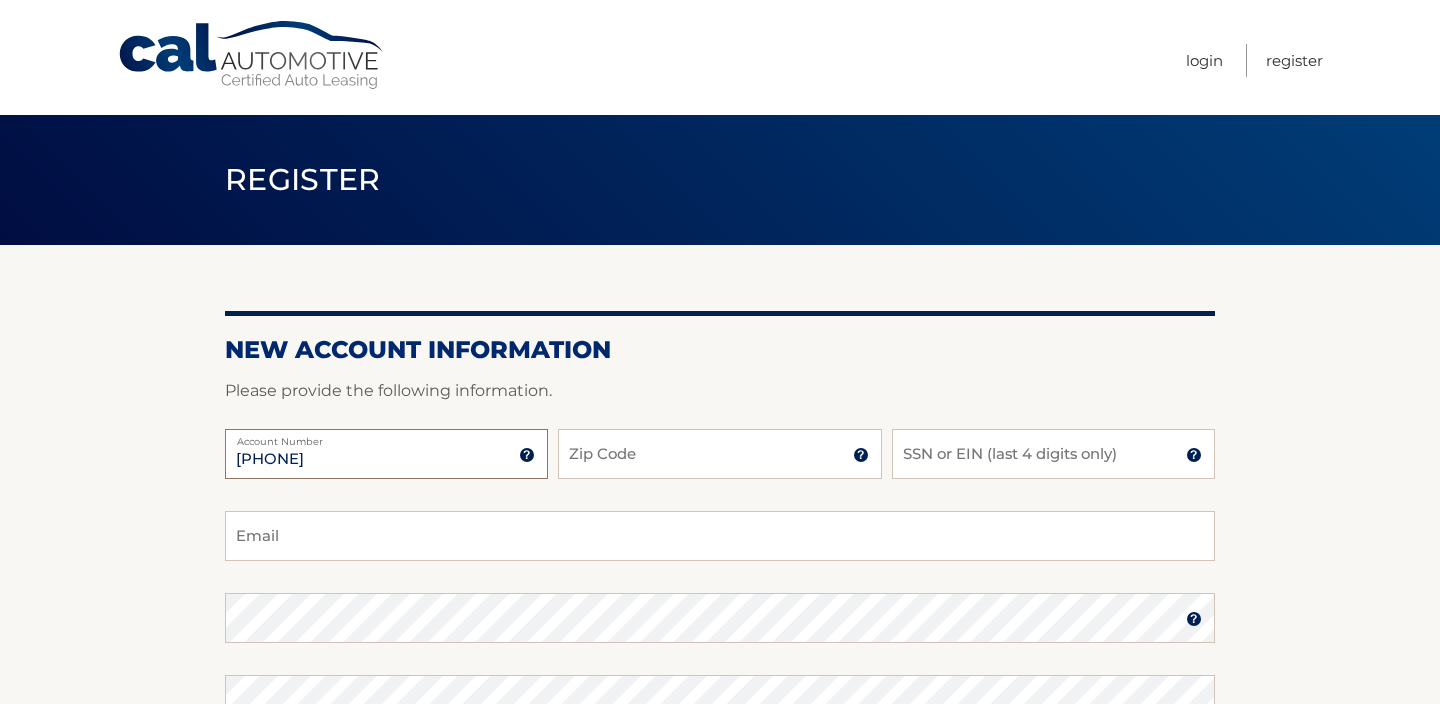 type on "44455961185" 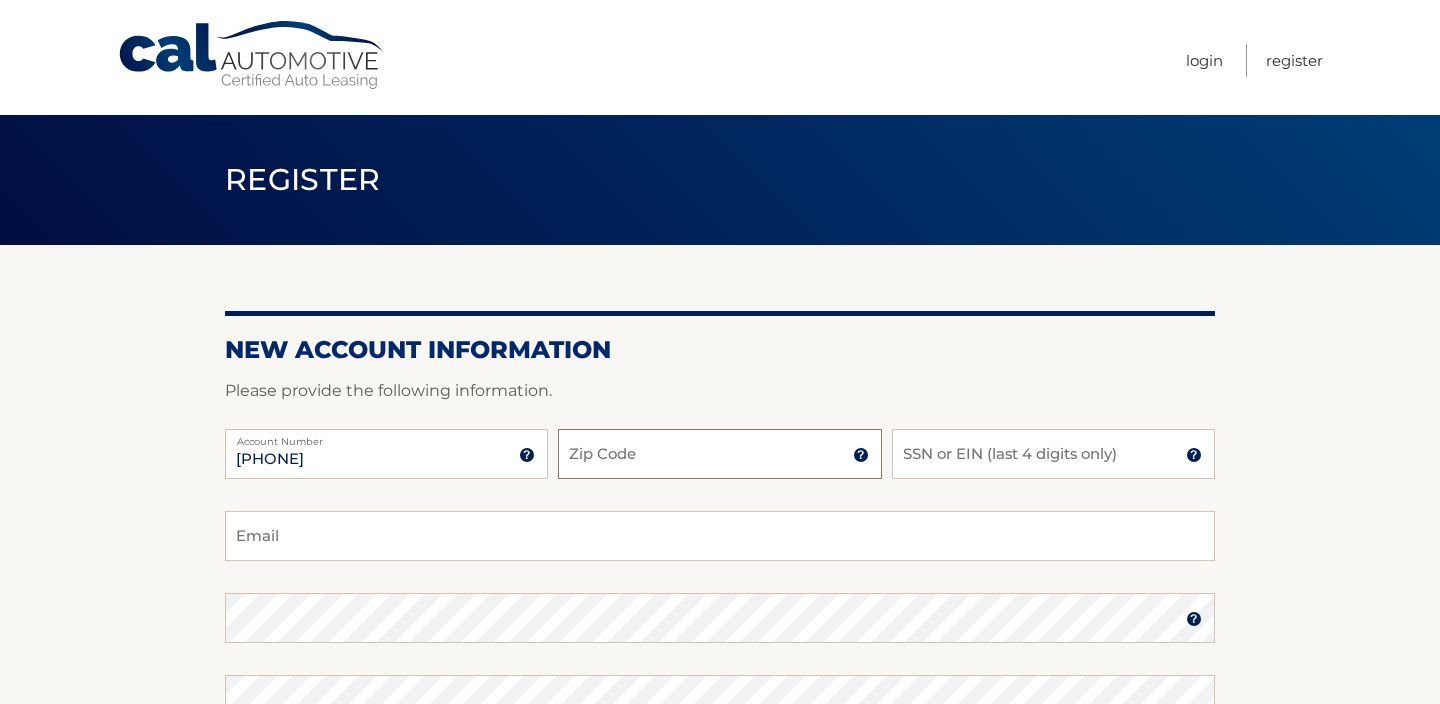 click on "Zip Code" at bounding box center [719, 454] 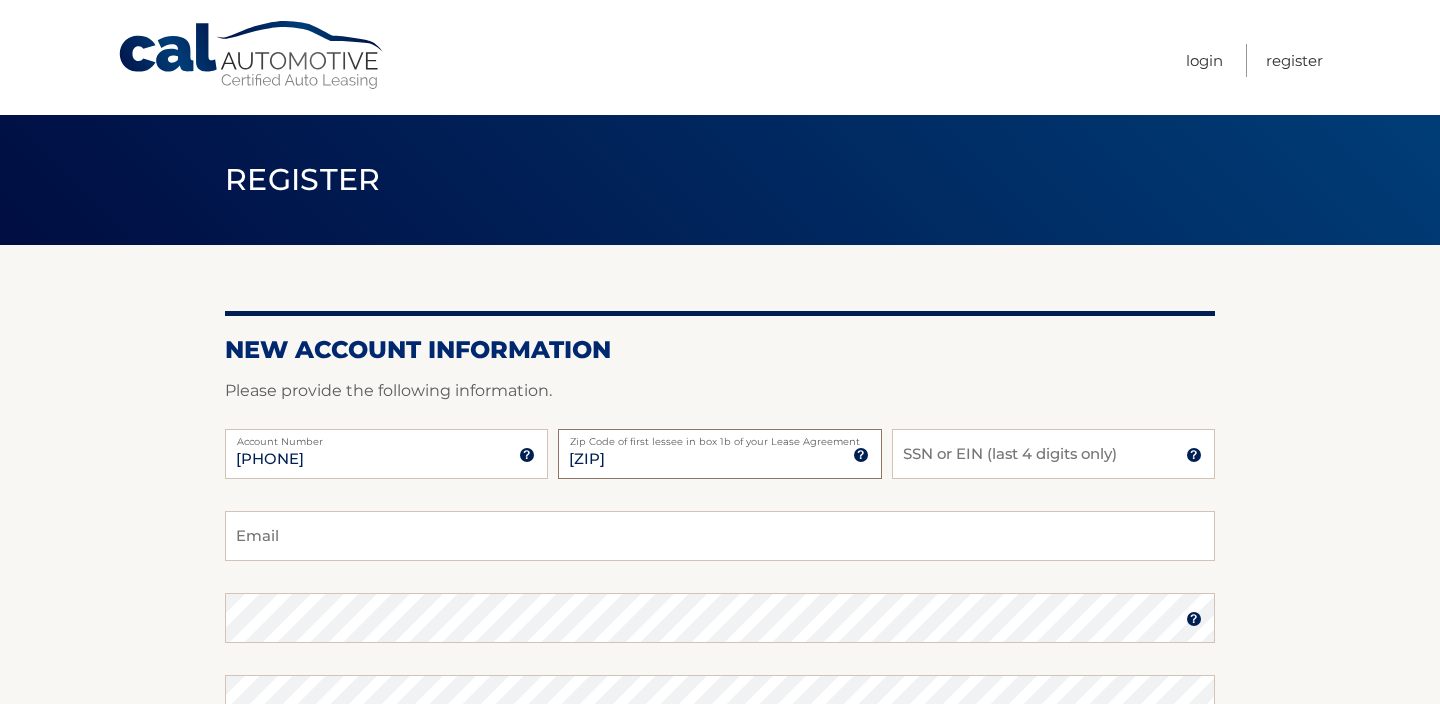 type on "07522" 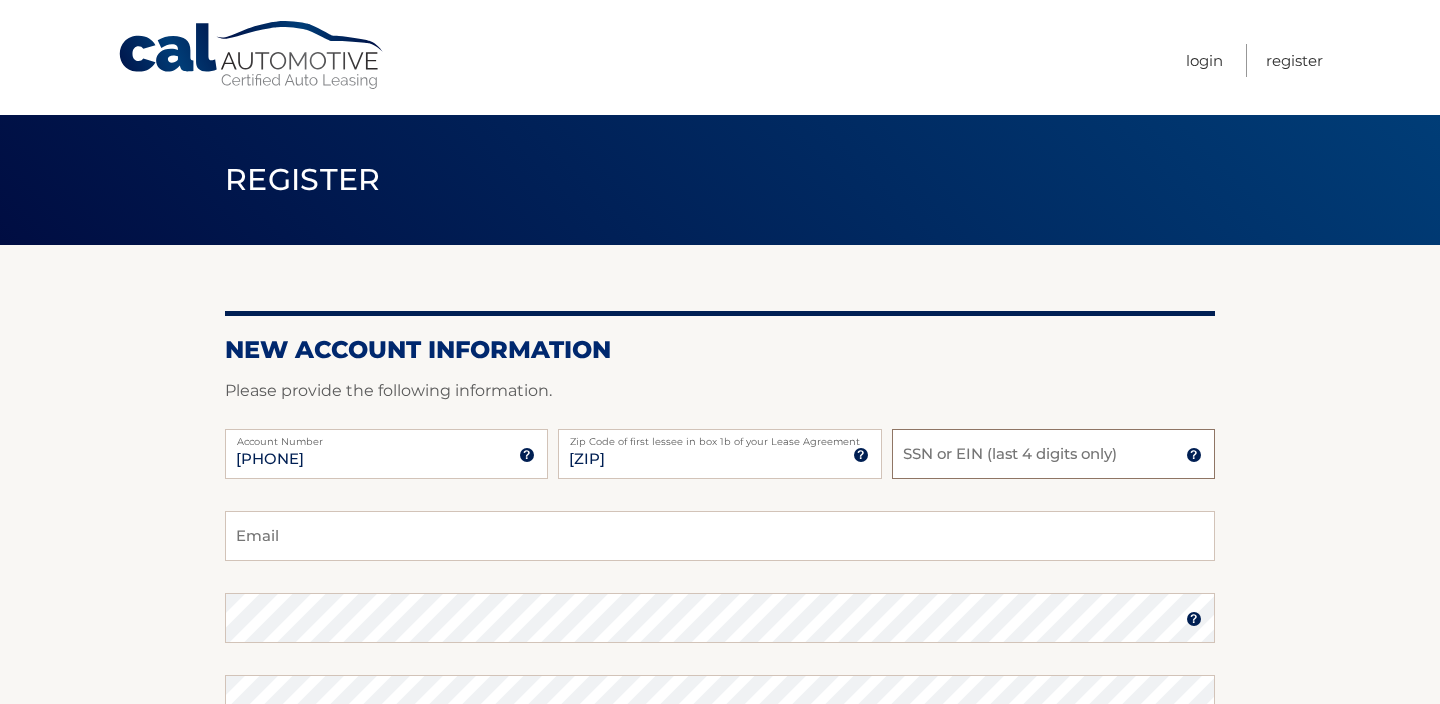 click on "SSN or EIN (last 4 digits only)" at bounding box center (1053, 454) 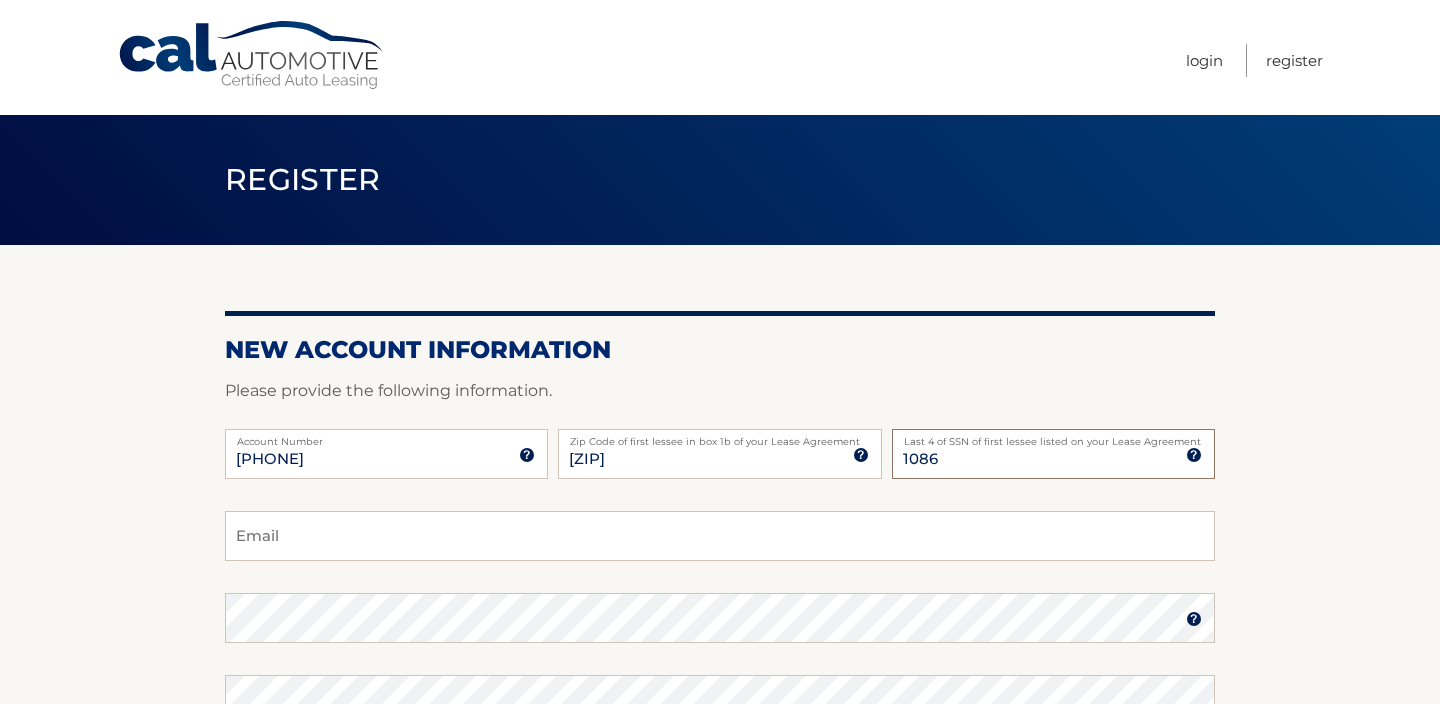 type on "1086" 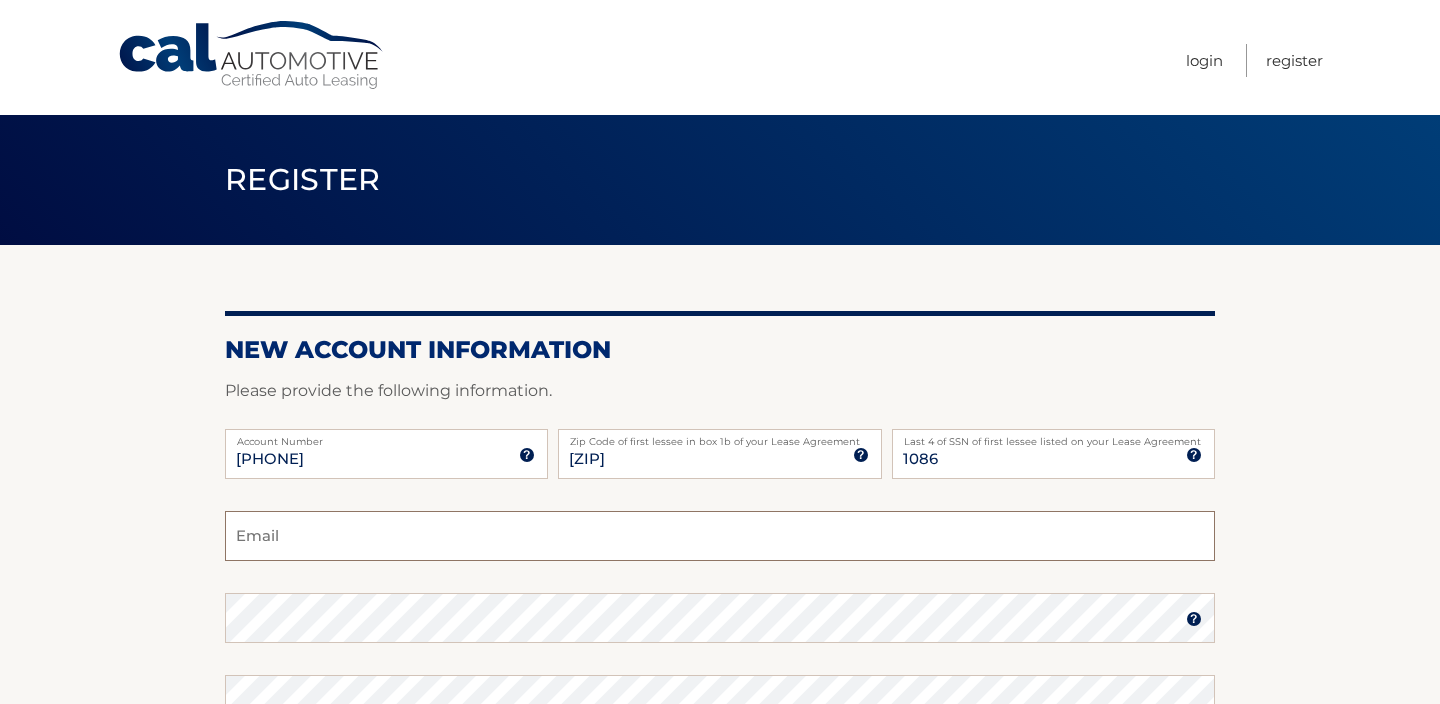 click on "Email" at bounding box center (720, 536) 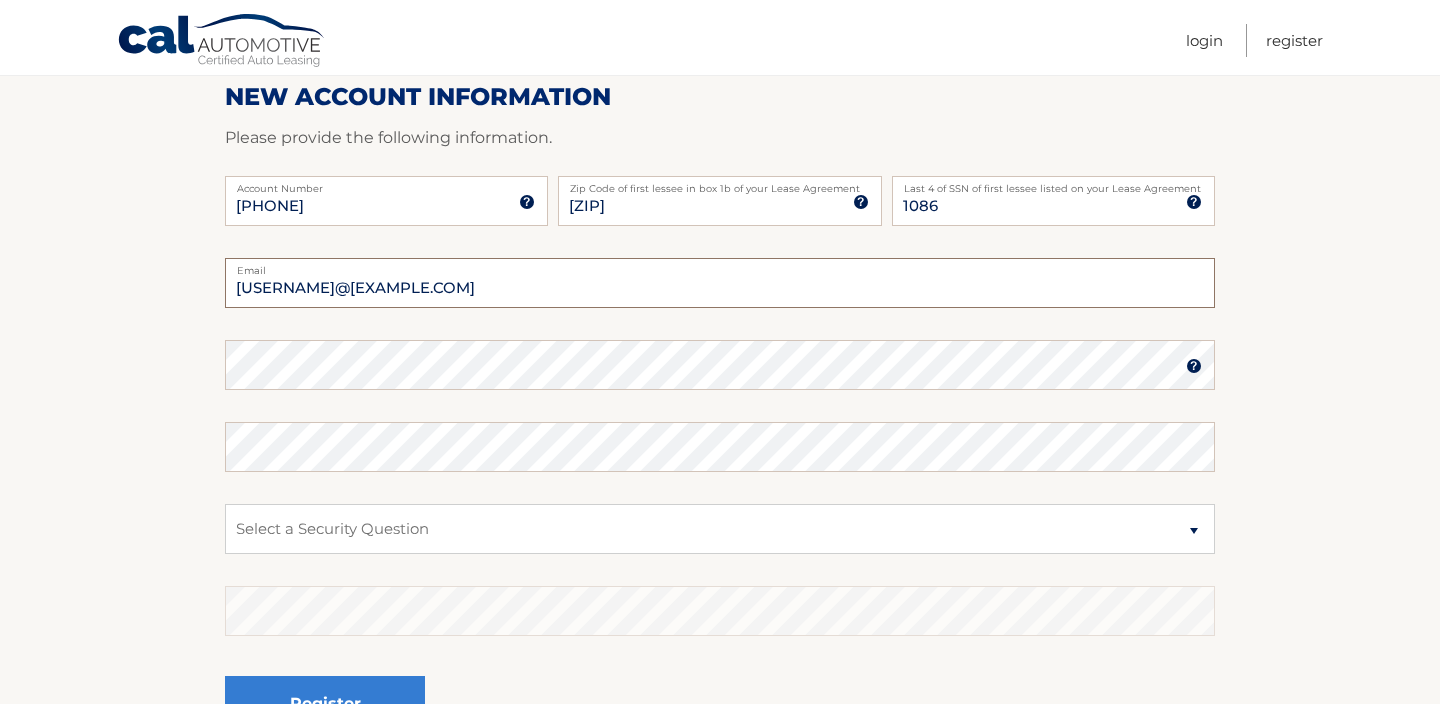 scroll, scrollTop: 395, scrollLeft: 0, axis: vertical 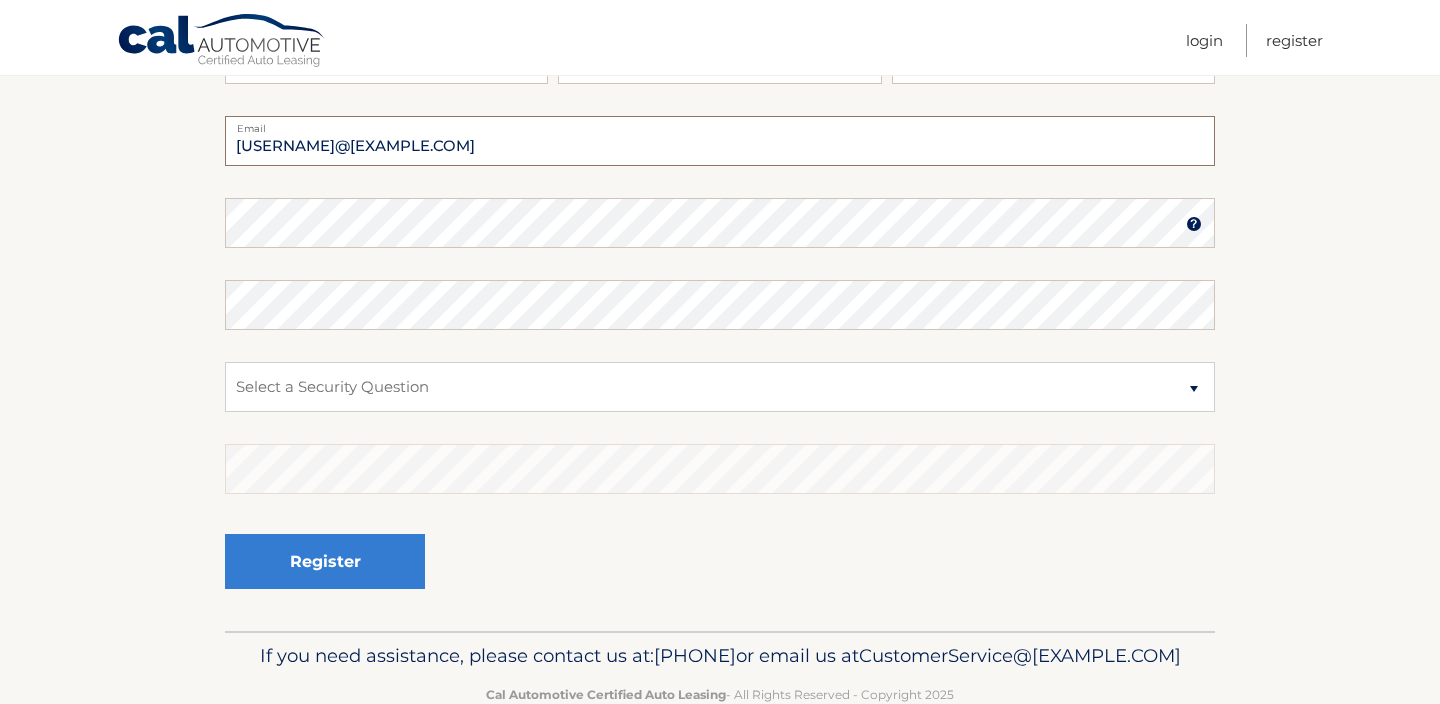 type on "soleibi80@gmail.com" 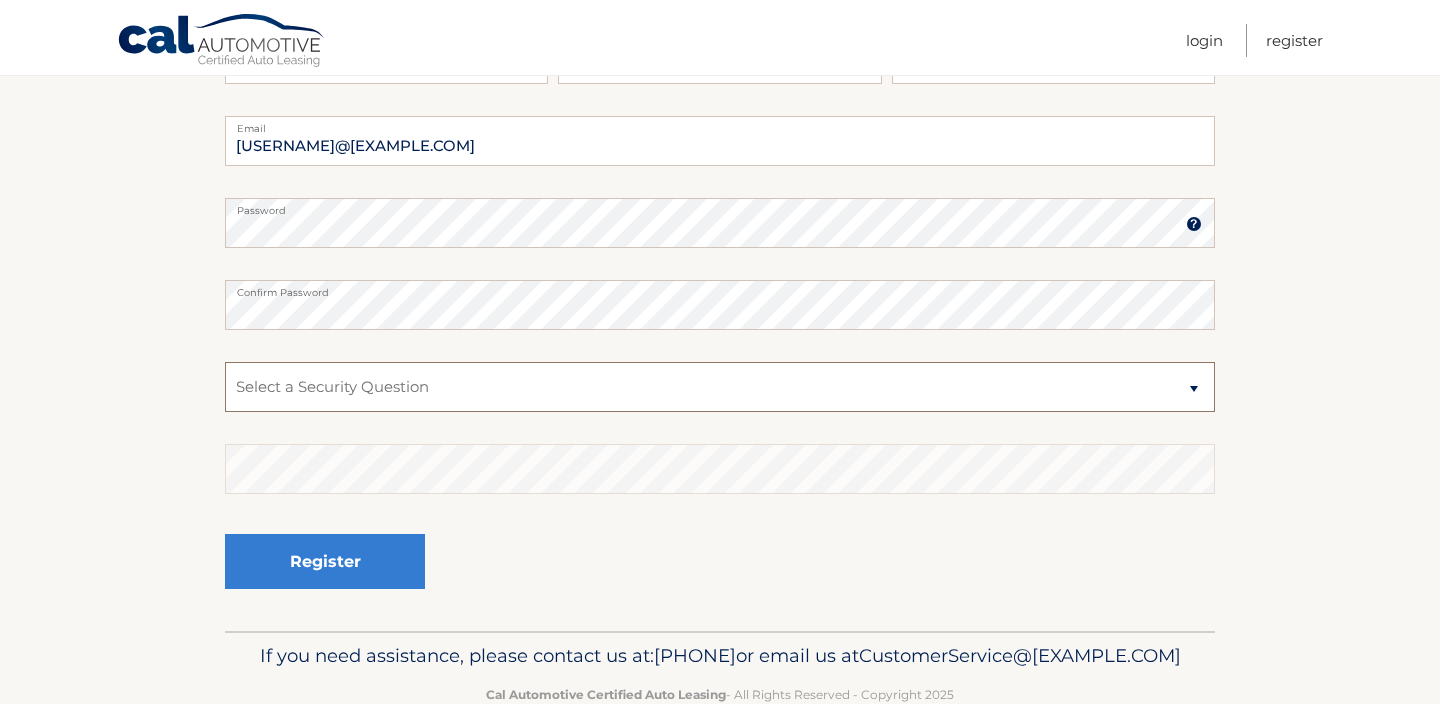 click on "Select a Security Question
What was the name of your elementary school?
What is your mother’s maiden name?
What street did you live on in the third grade?
In what city or town was your first job?
What was your childhood phone number including area code? (e.g., 000-000-0000)" at bounding box center [720, 387] 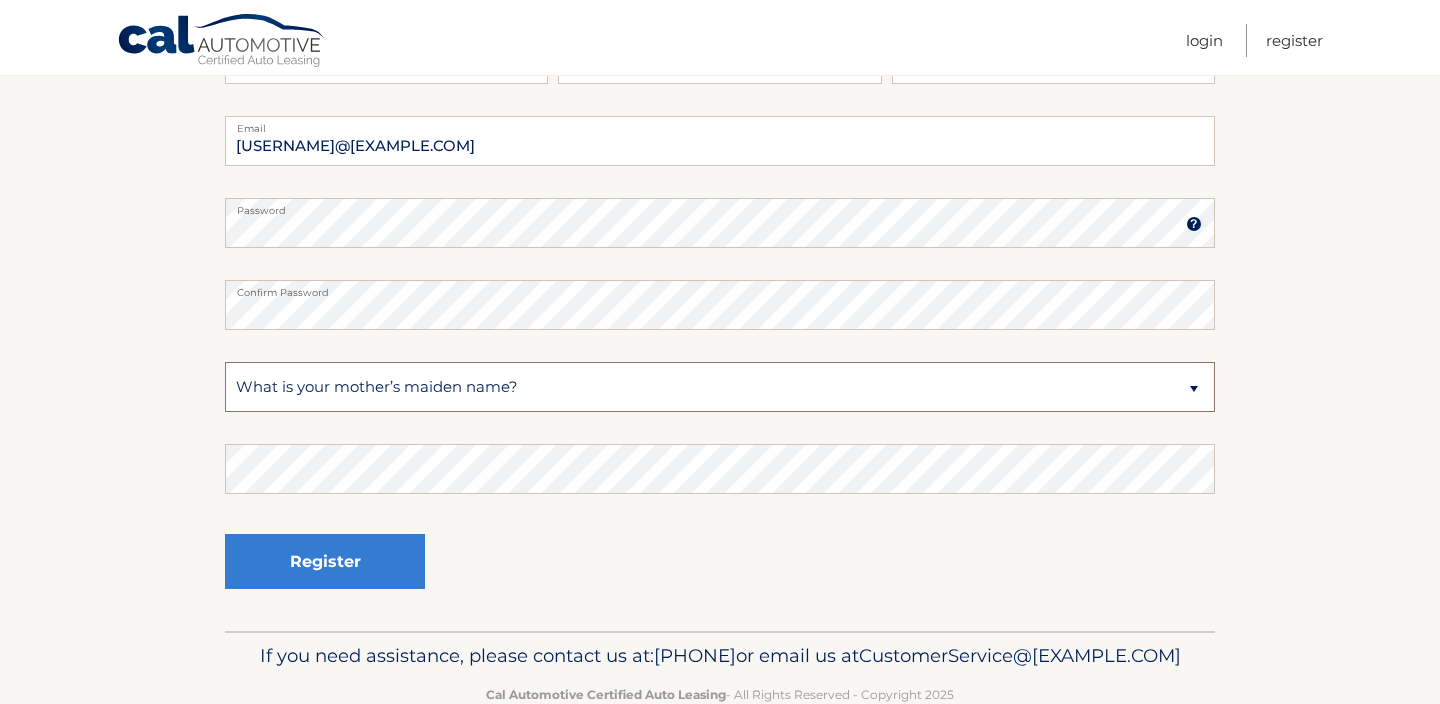 click on "Select a Security Question
What was the name of your elementary school?
What is your mother’s maiden name?
What street did you live on in the third grade?
In what city or town was your first job?
What was your childhood phone number including area code? (e.g., 000-000-0000)" at bounding box center [720, 387] 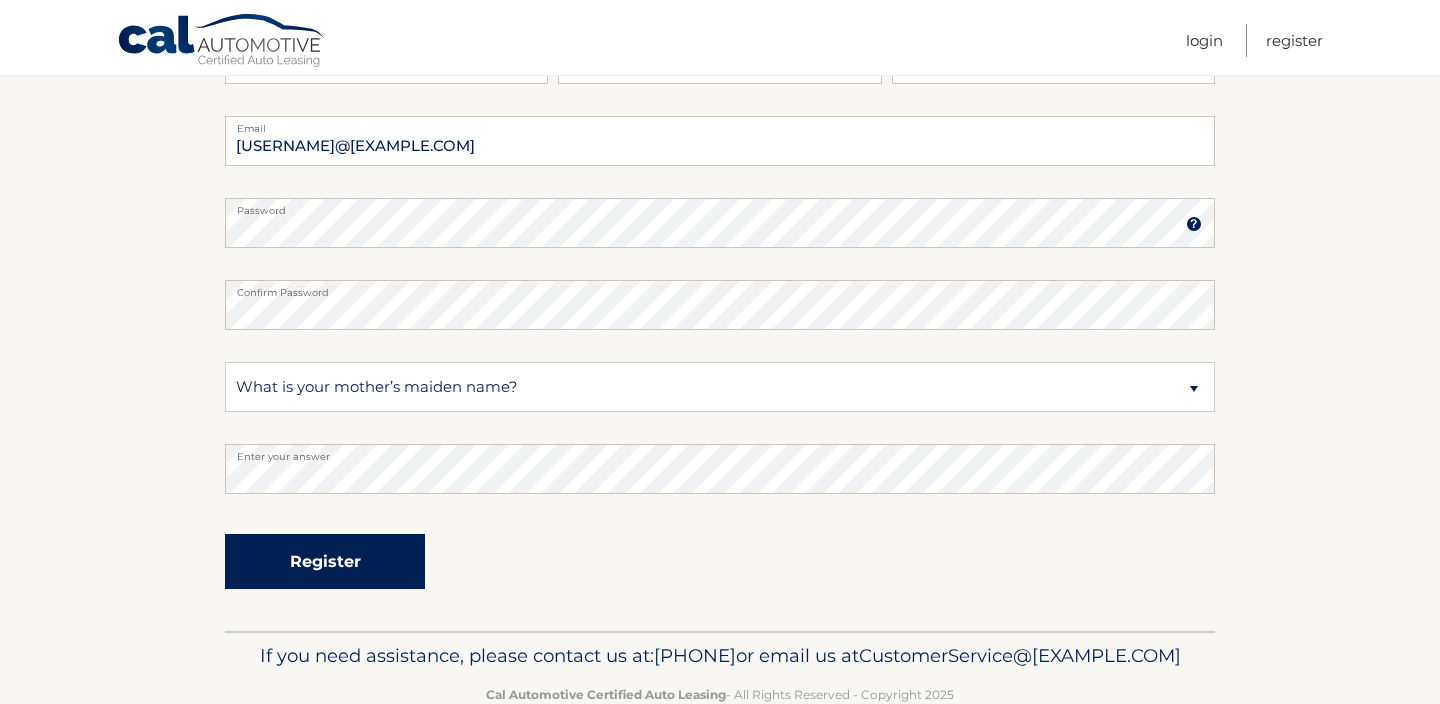 click on "Register" at bounding box center (325, 561) 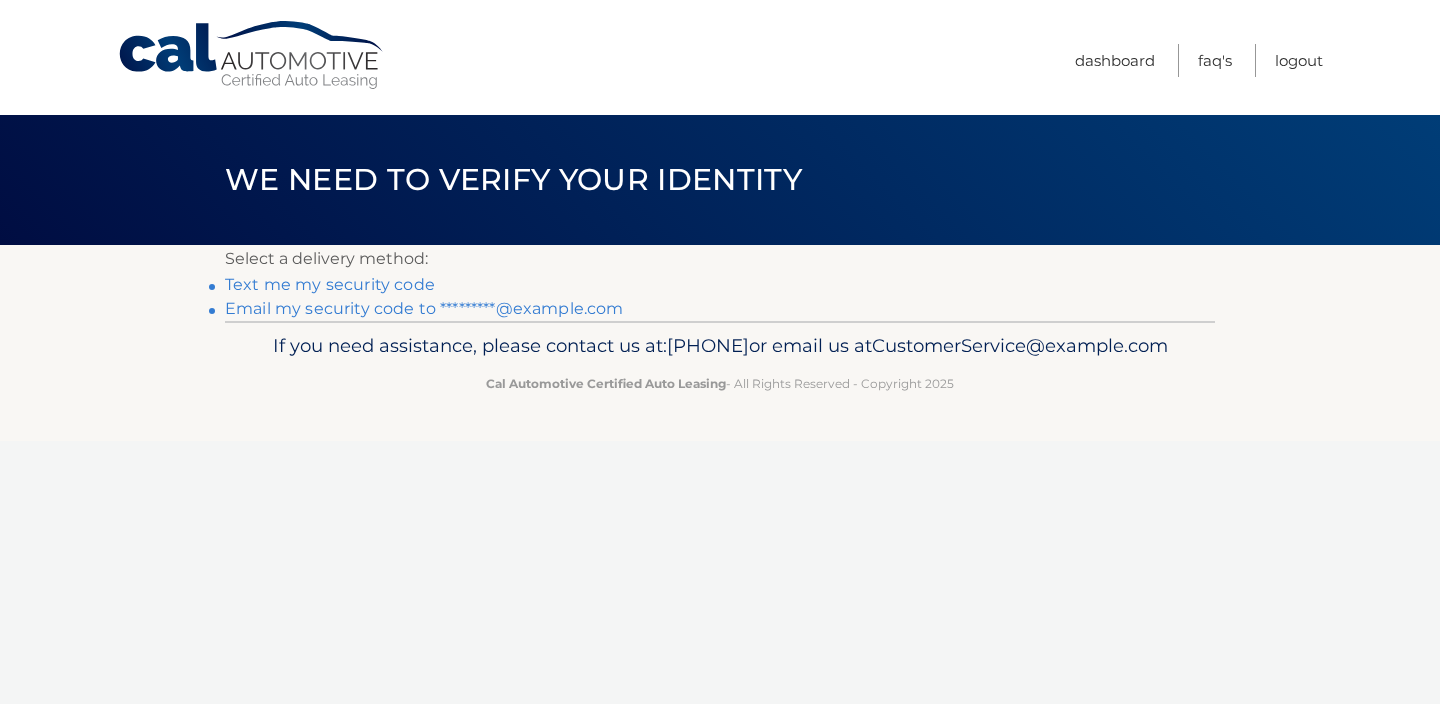 scroll, scrollTop: 0, scrollLeft: 0, axis: both 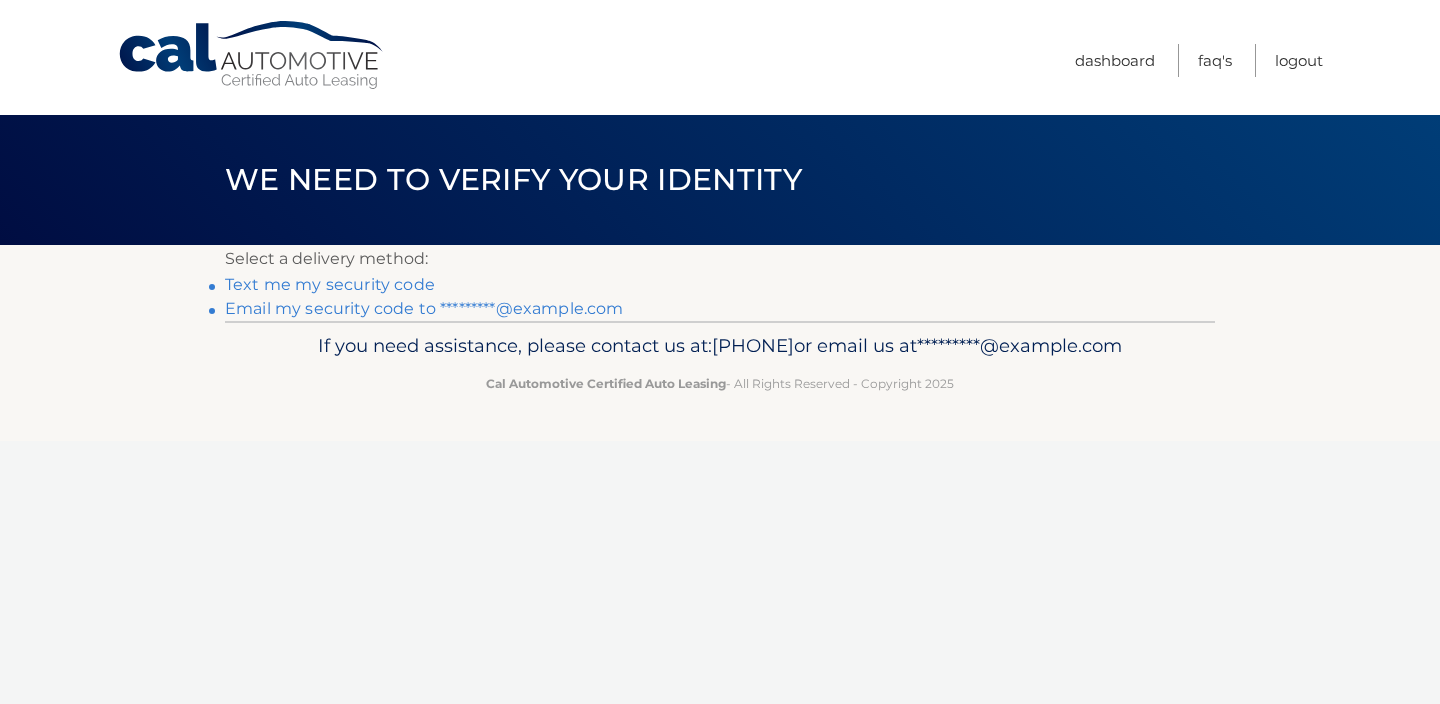 click on "Email my security code to s********@gmail.com" at bounding box center [424, 308] 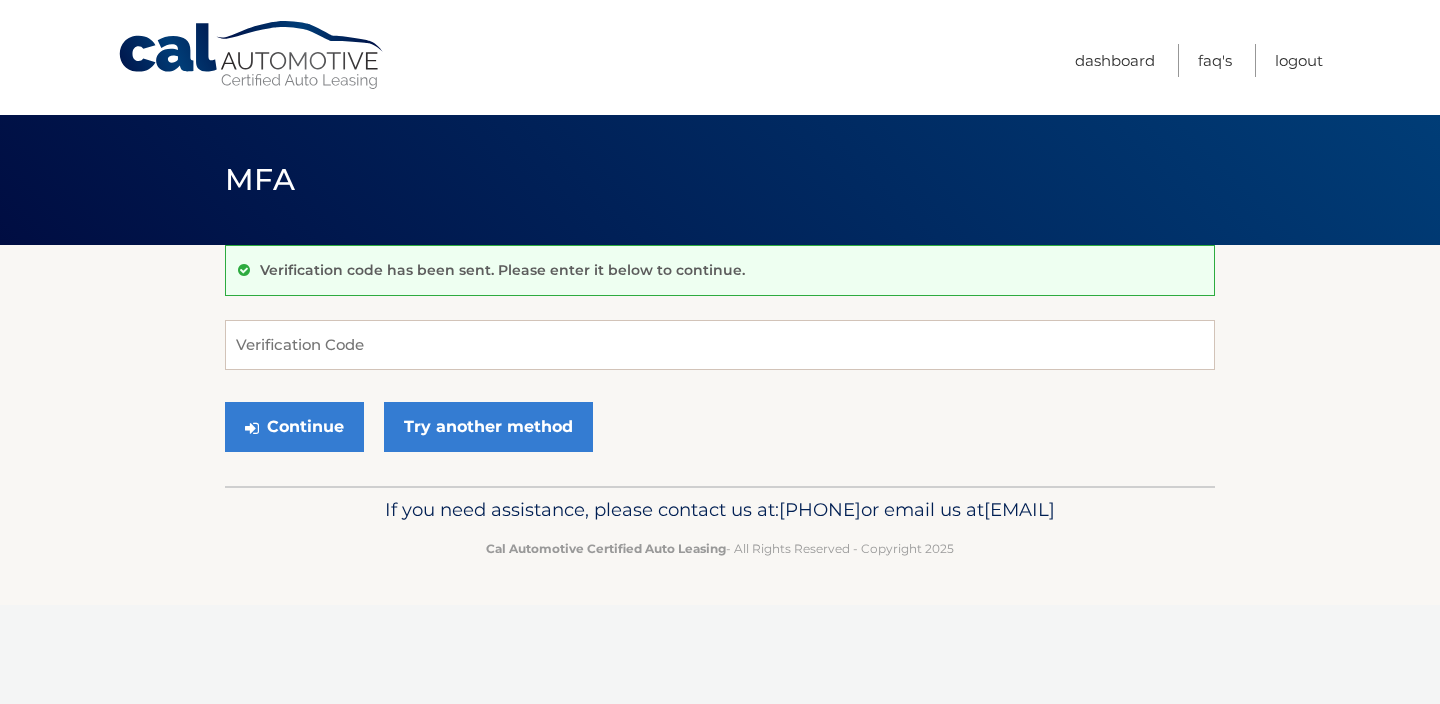 scroll, scrollTop: 0, scrollLeft: 0, axis: both 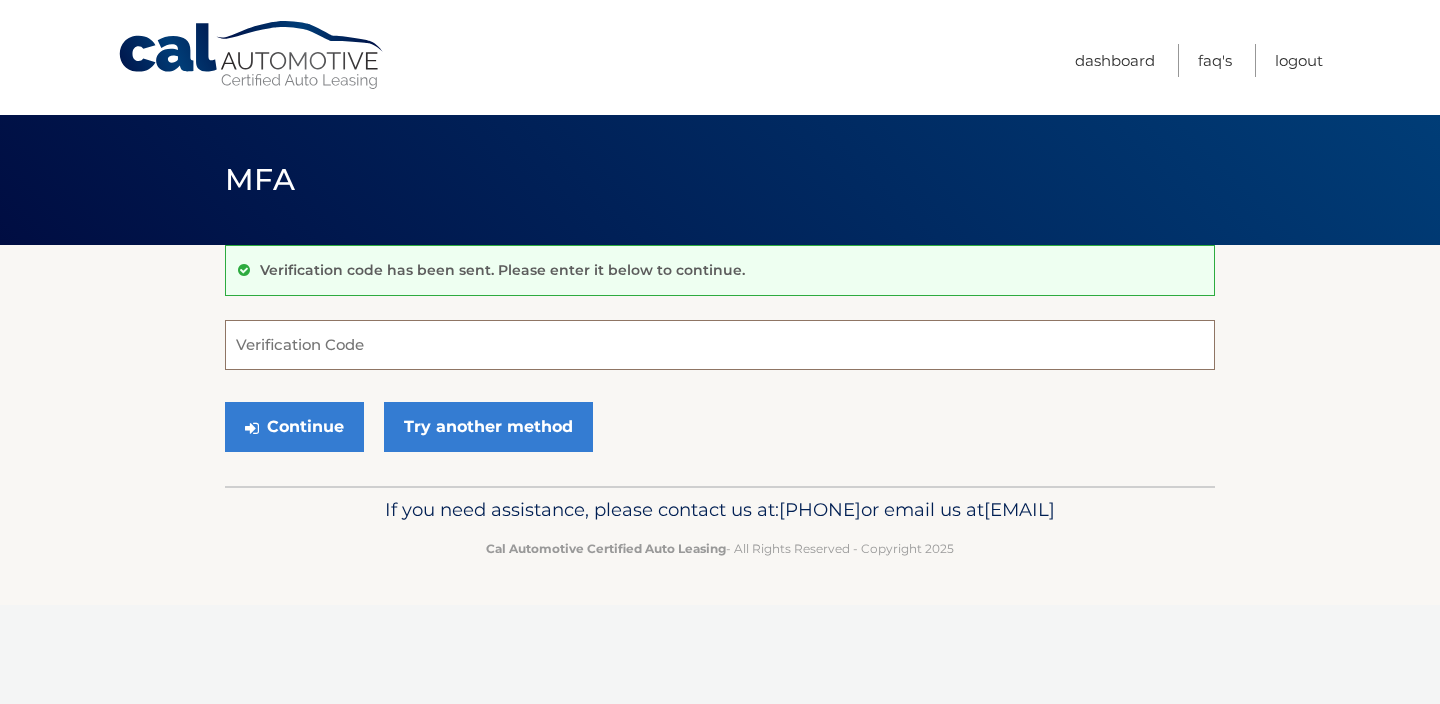 click on "Verification Code" at bounding box center (720, 345) 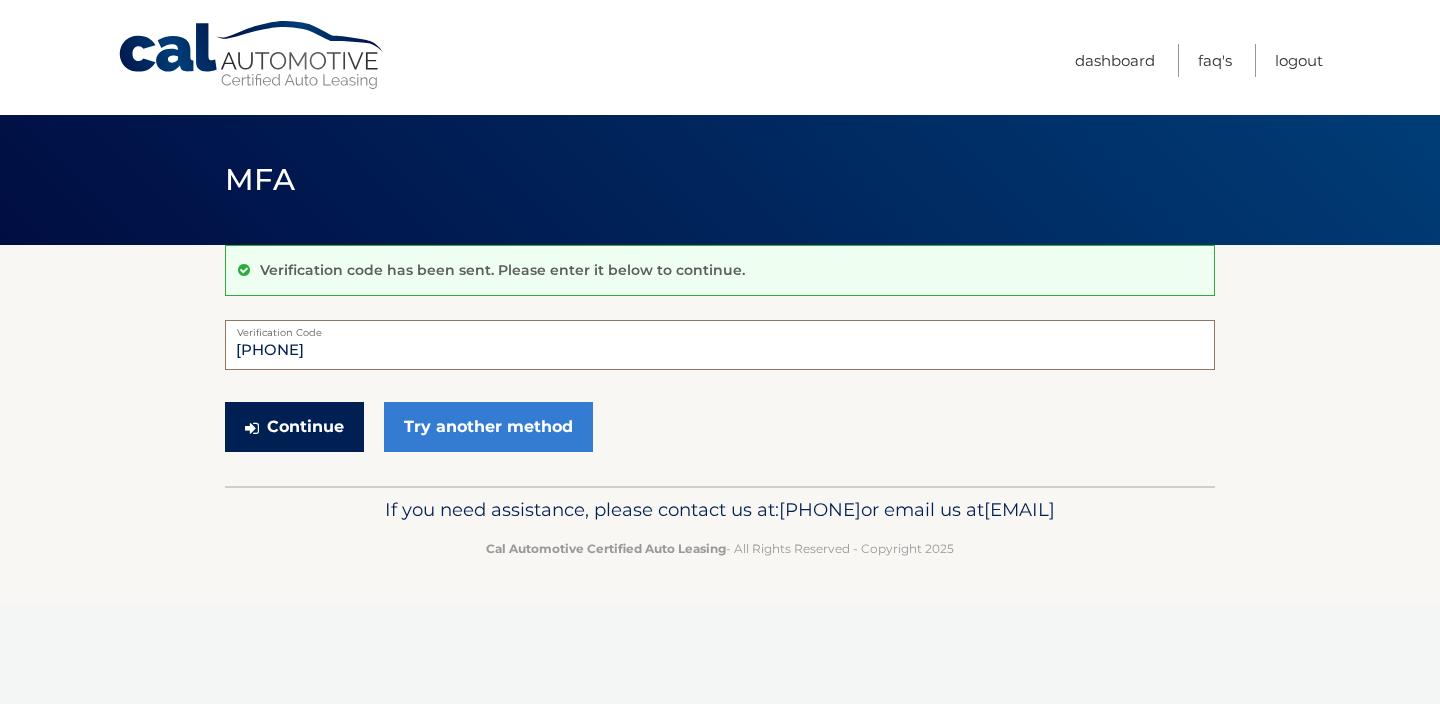 type on "508583" 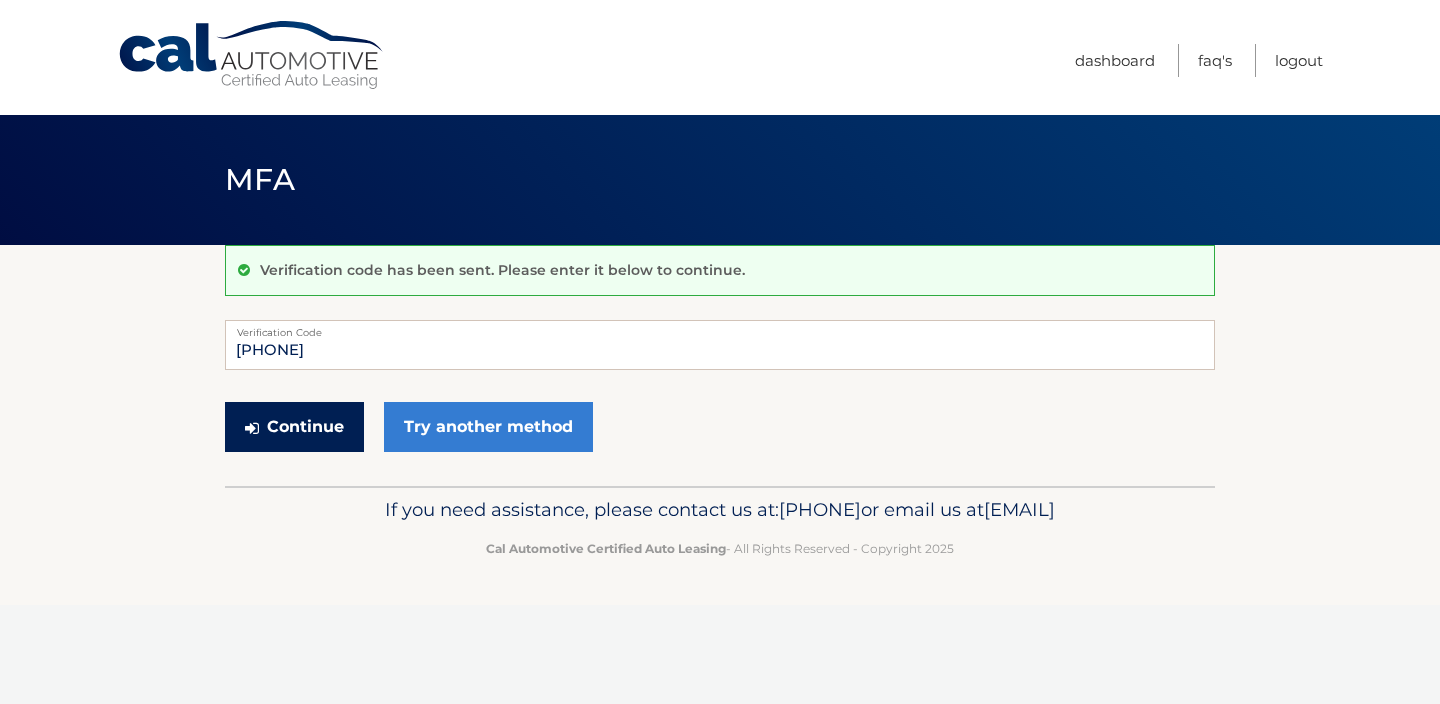 click on "Continue" at bounding box center (294, 427) 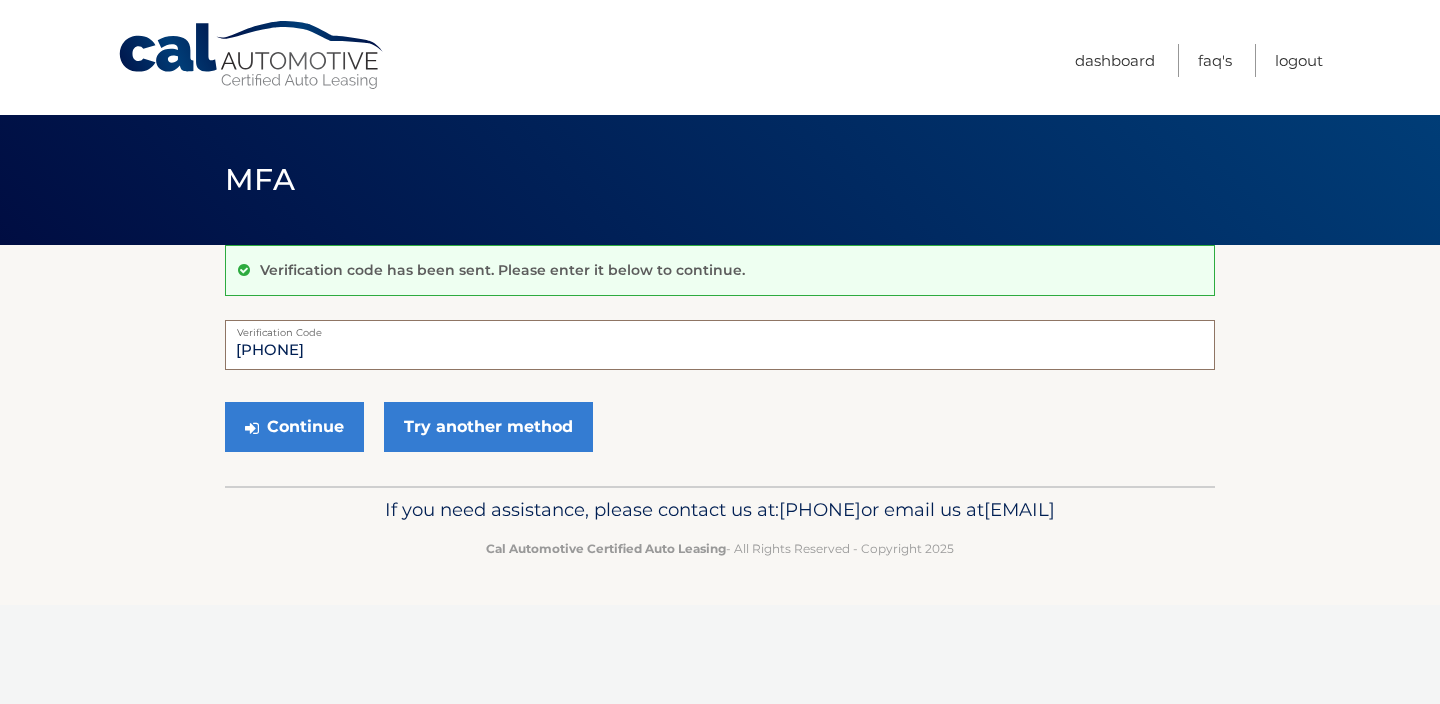 click on "508583" at bounding box center [720, 345] 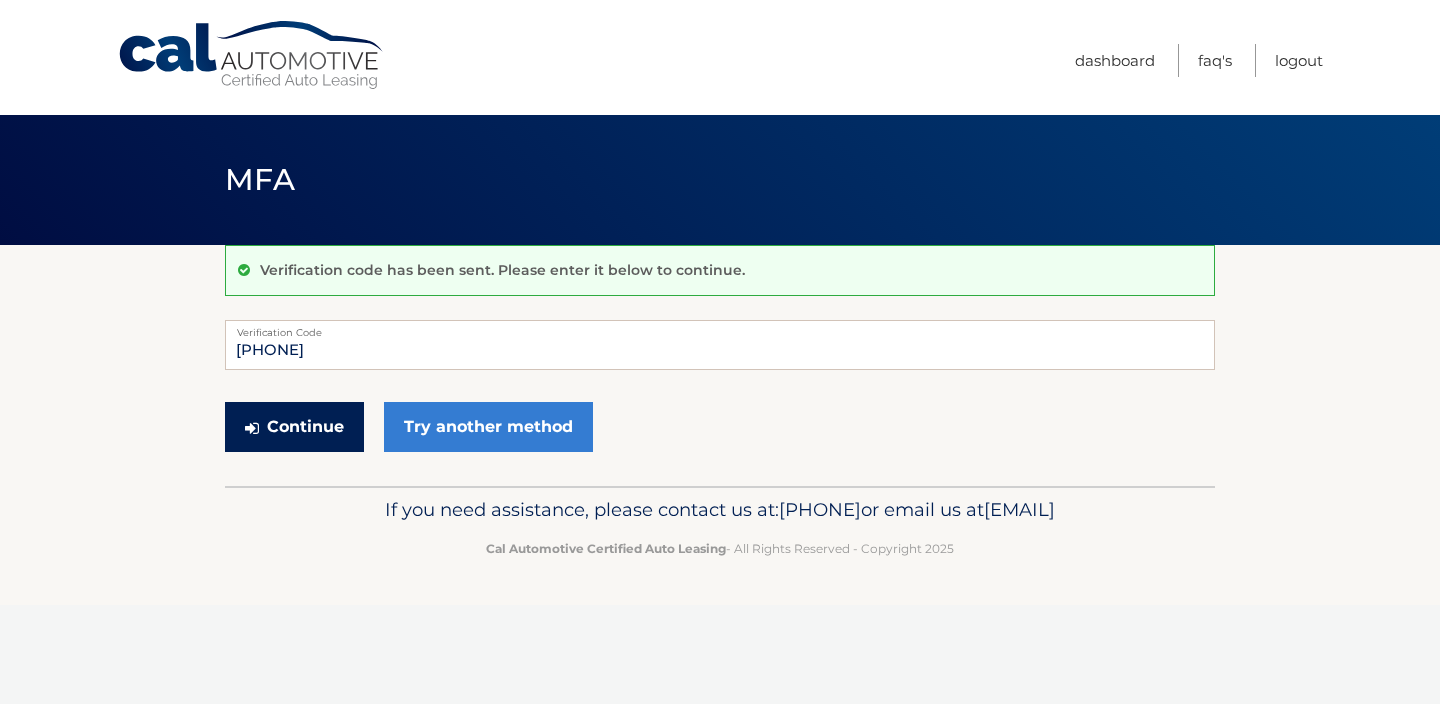 click on "Continue" at bounding box center (294, 427) 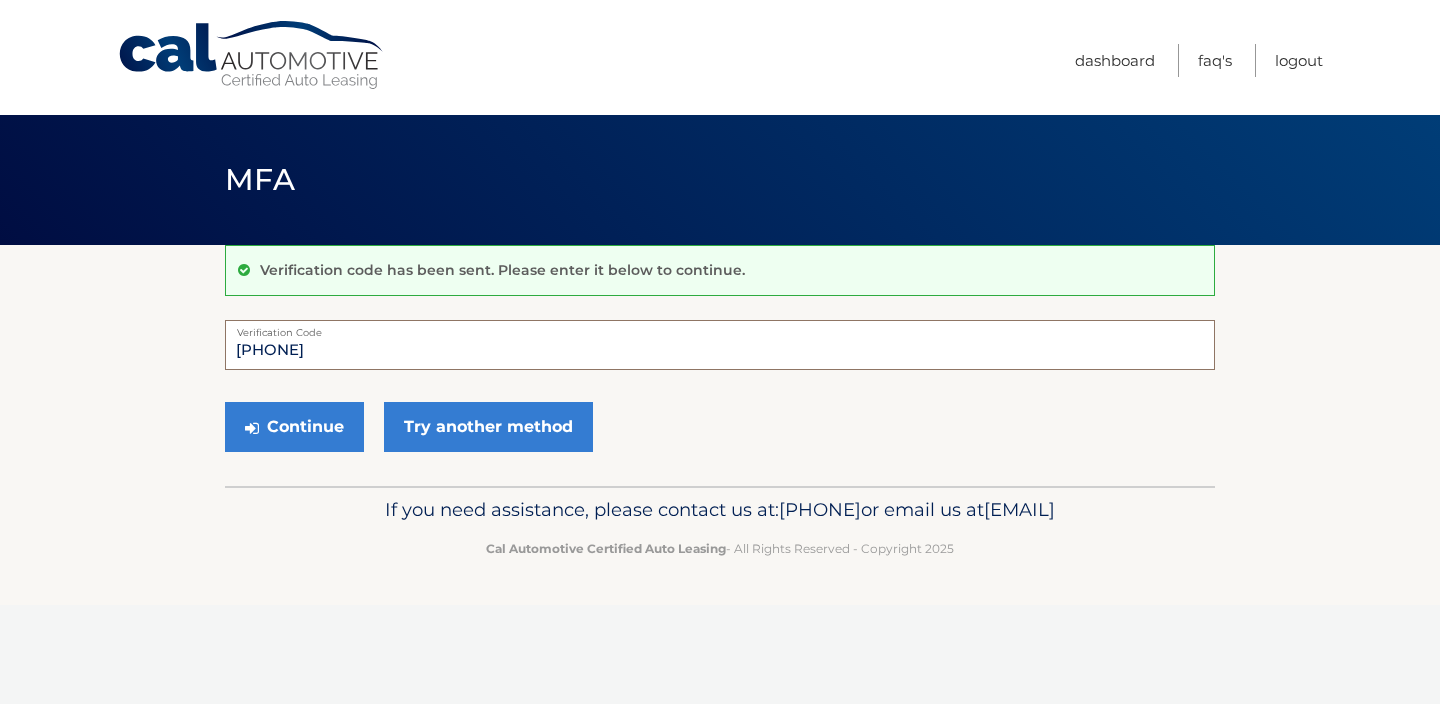 click on "508583" at bounding box center (720, 345) 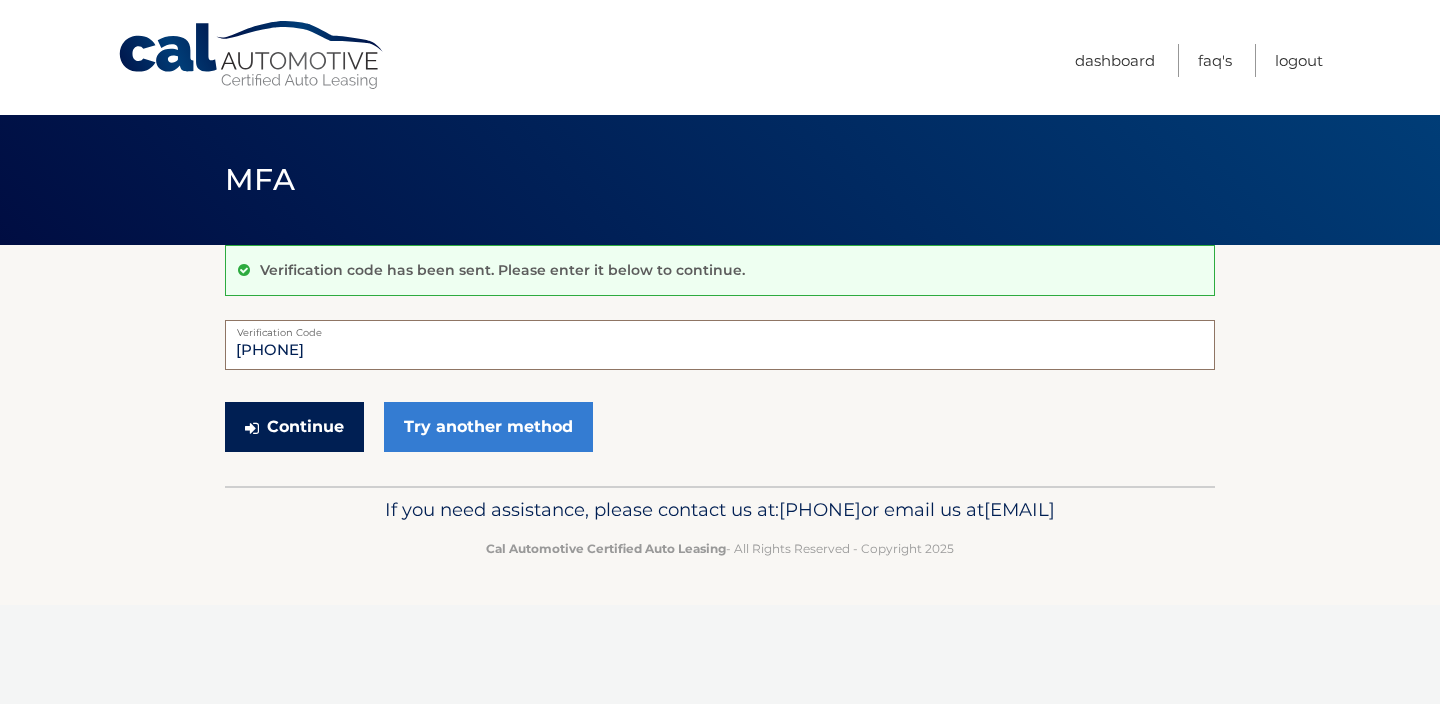 type on "508583" 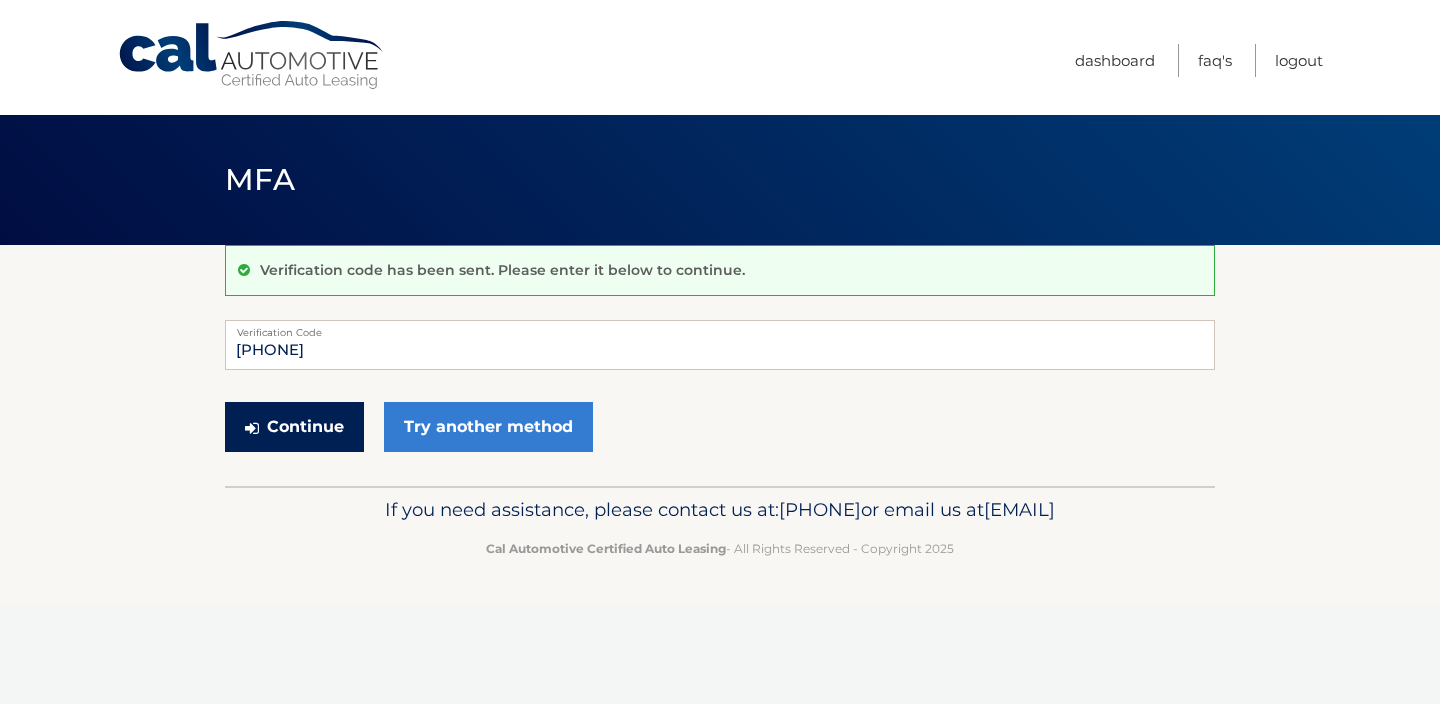 click on "Continue" at bounding box center (294, 427) 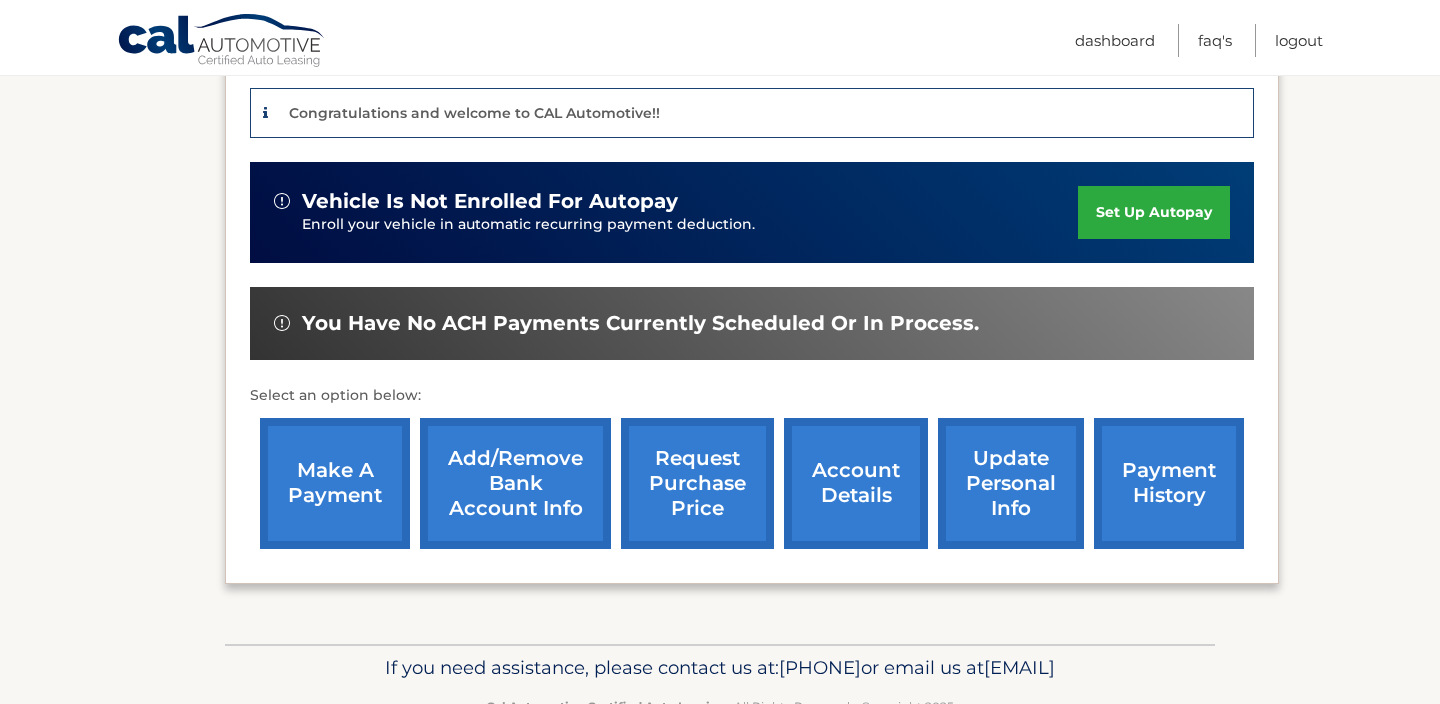 scroll, scrollTop: 494, scrollLeft: 0, axis: vertical 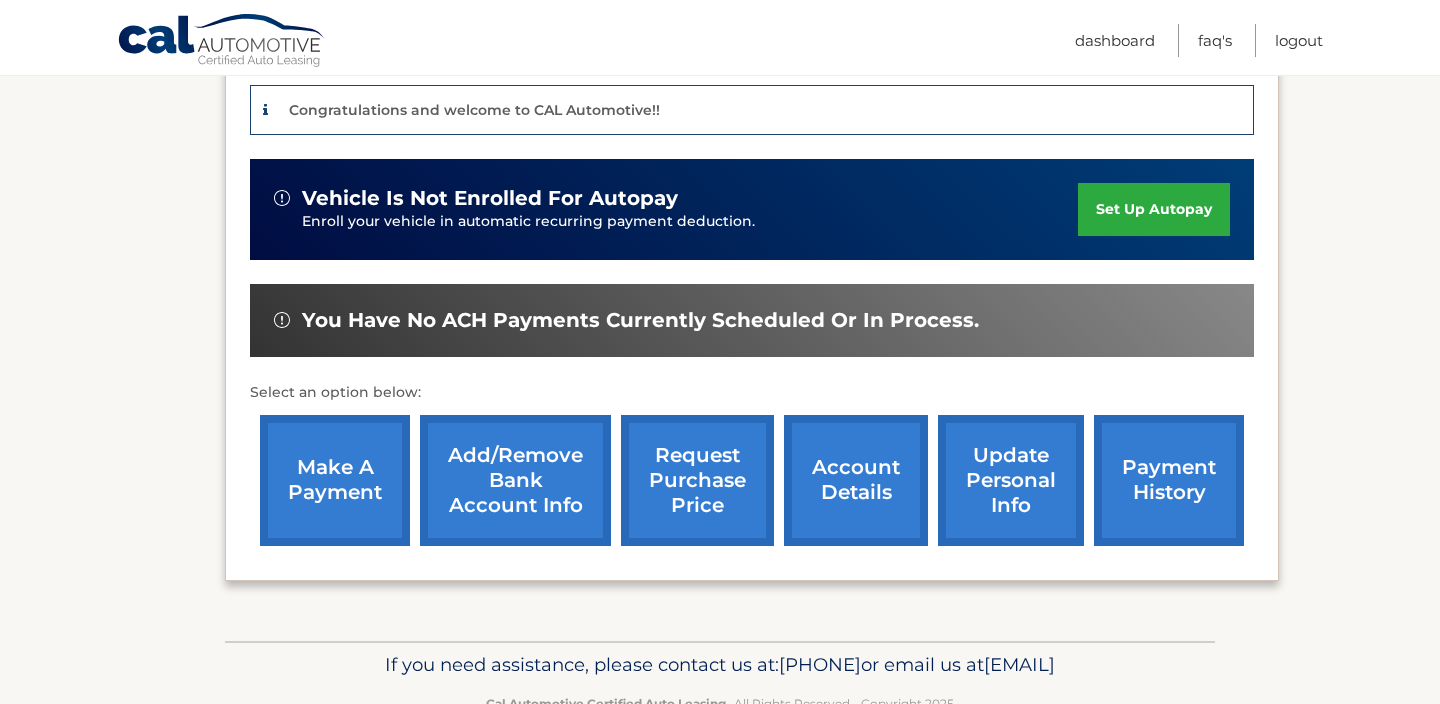 click on "make a payment" at bounding box center (335, 480) 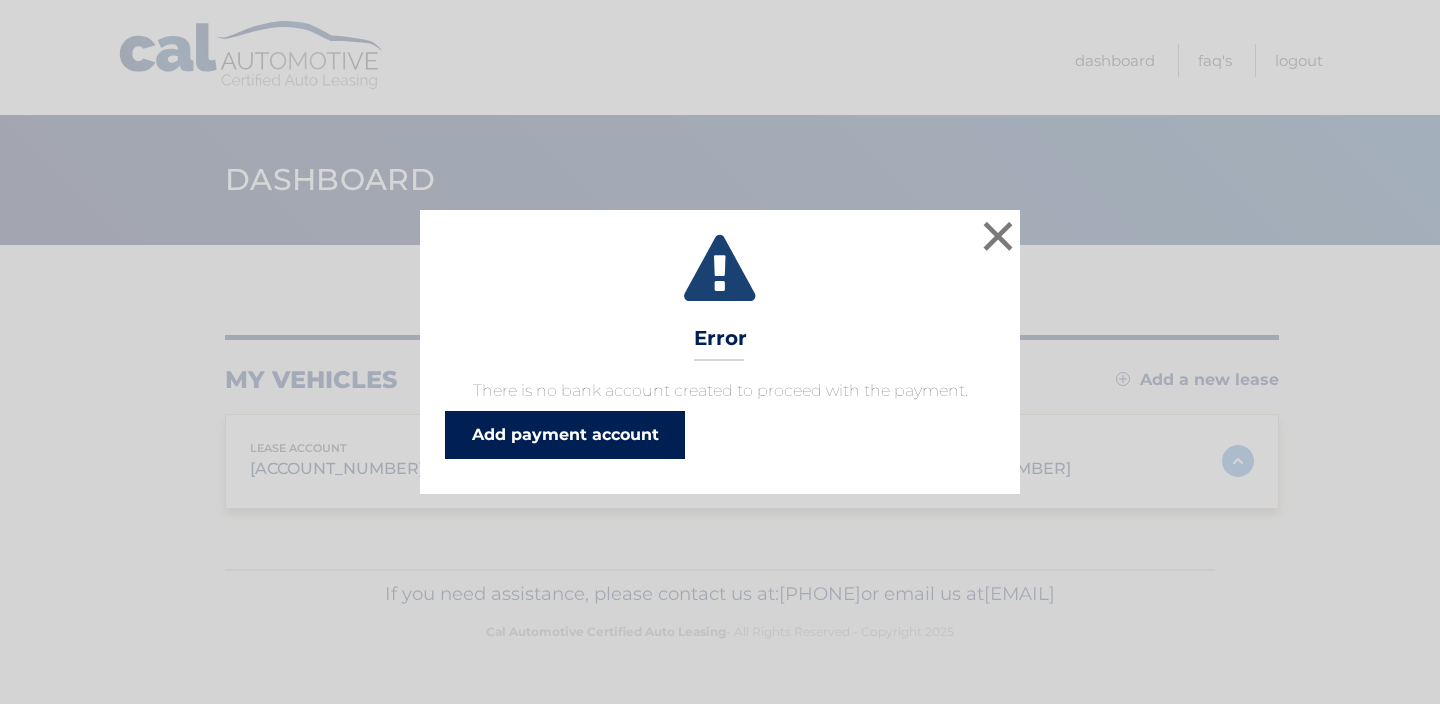 scroll, scrollTop: 0, scrollLeft: 0, axis: both 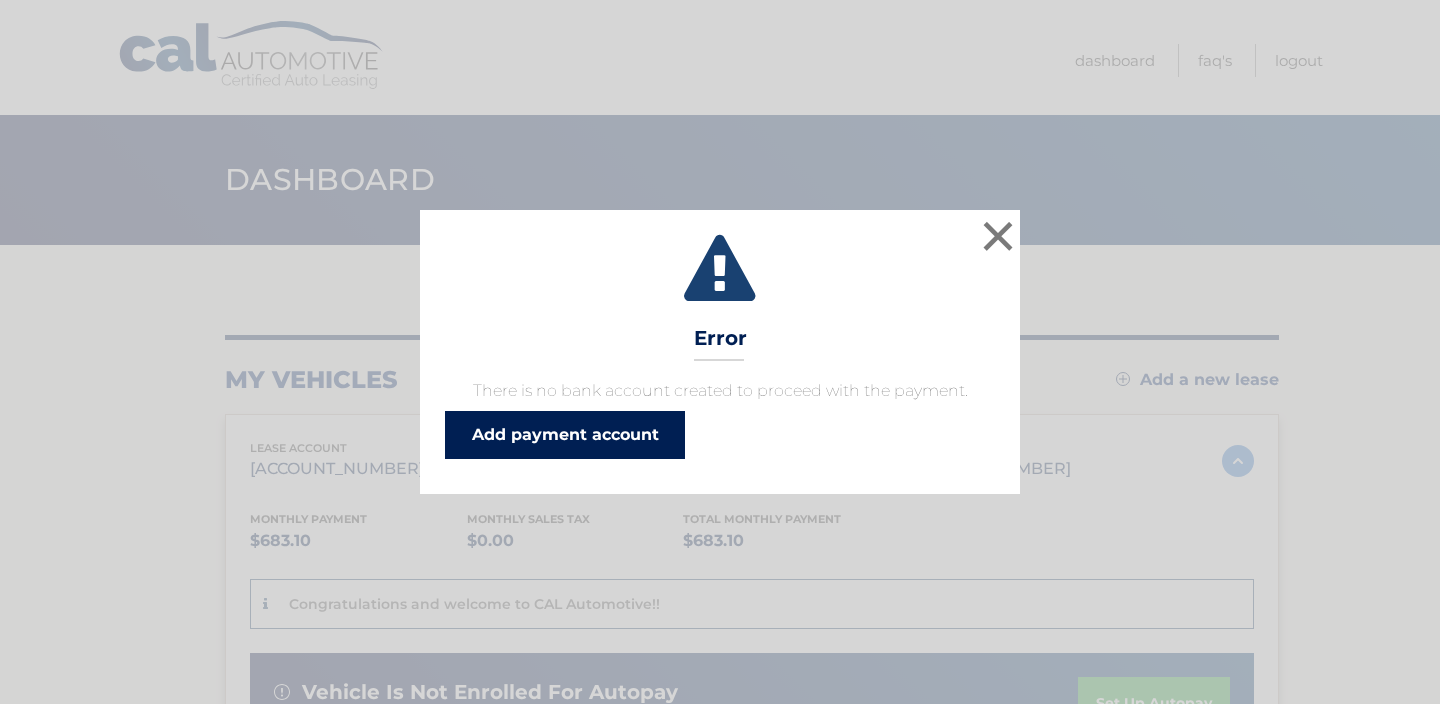 click on "Add payment account" at bounding box center [565, 435] 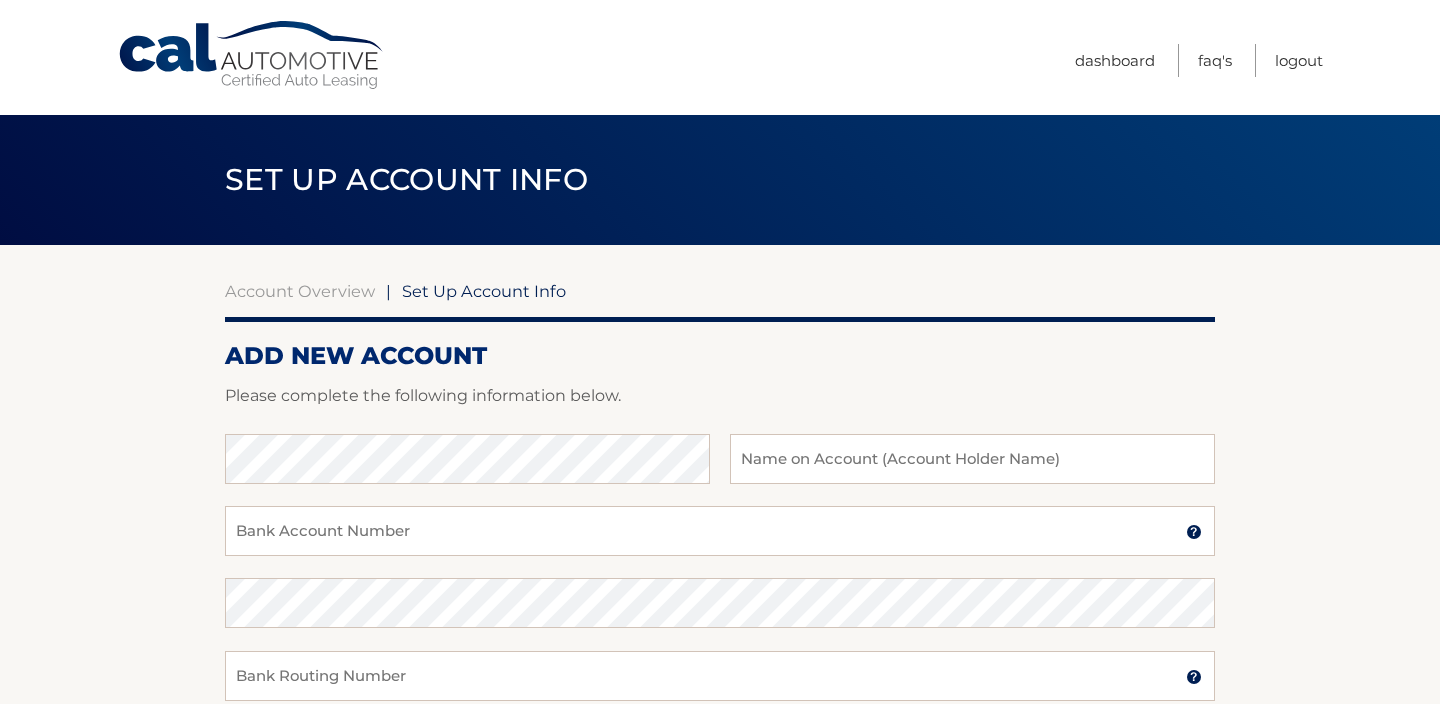 scroll, scrollTop: 14, scrollLeft: 0, axis: vertical 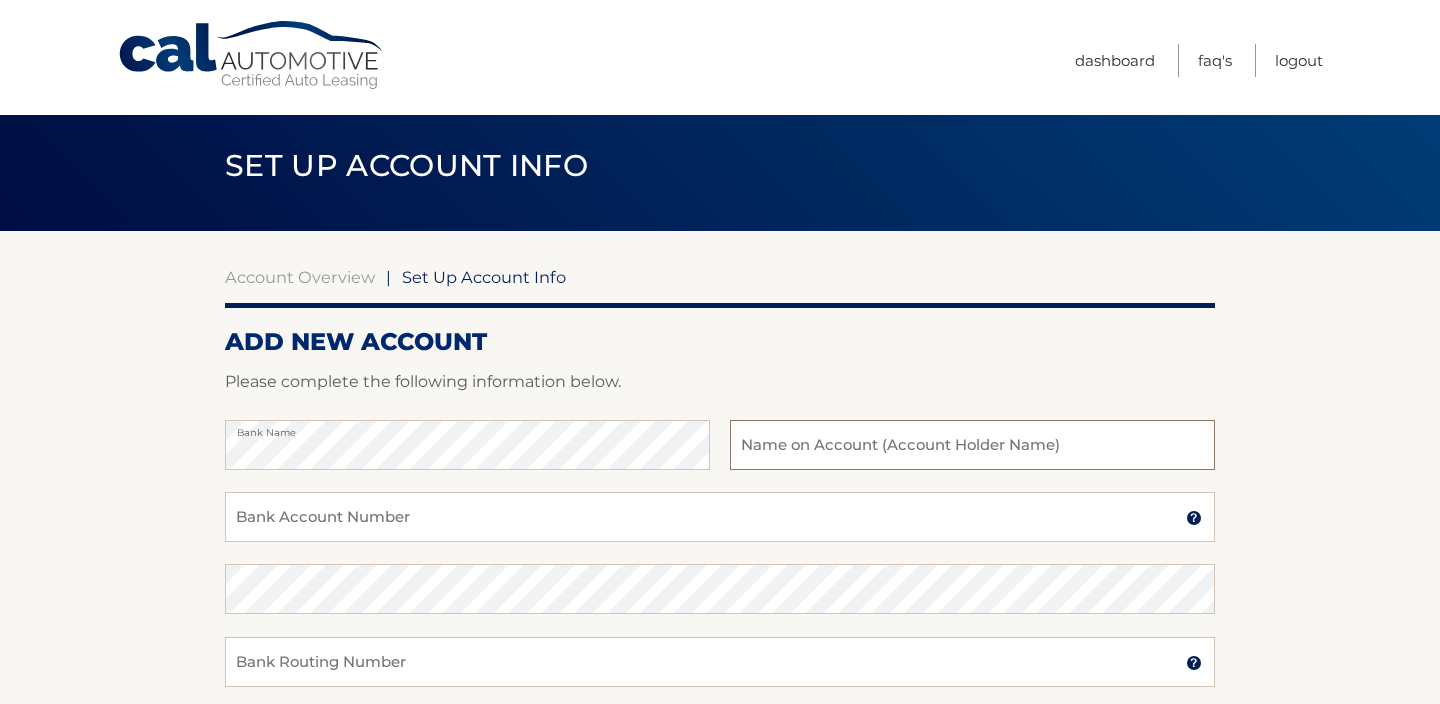 click at bounding box center (972, 445) 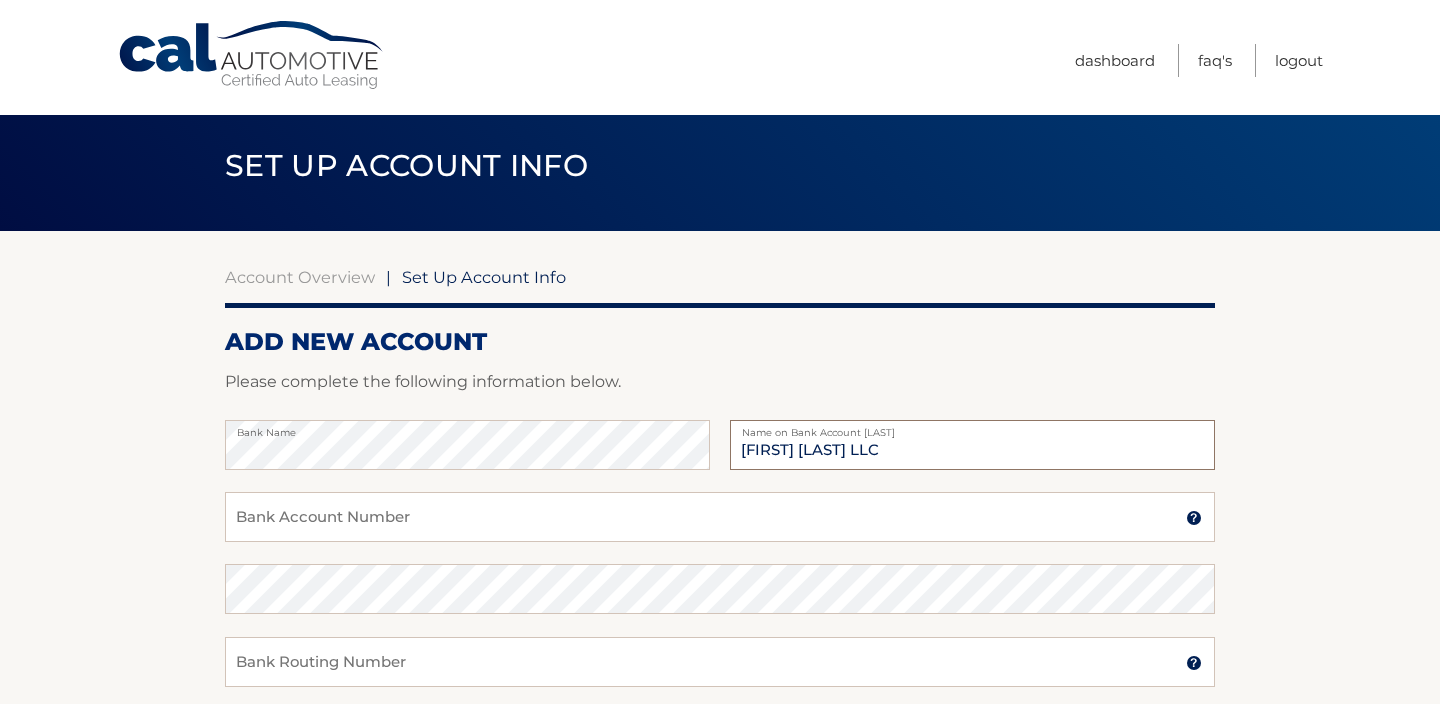 type on "SOL CASTANOS LLC" 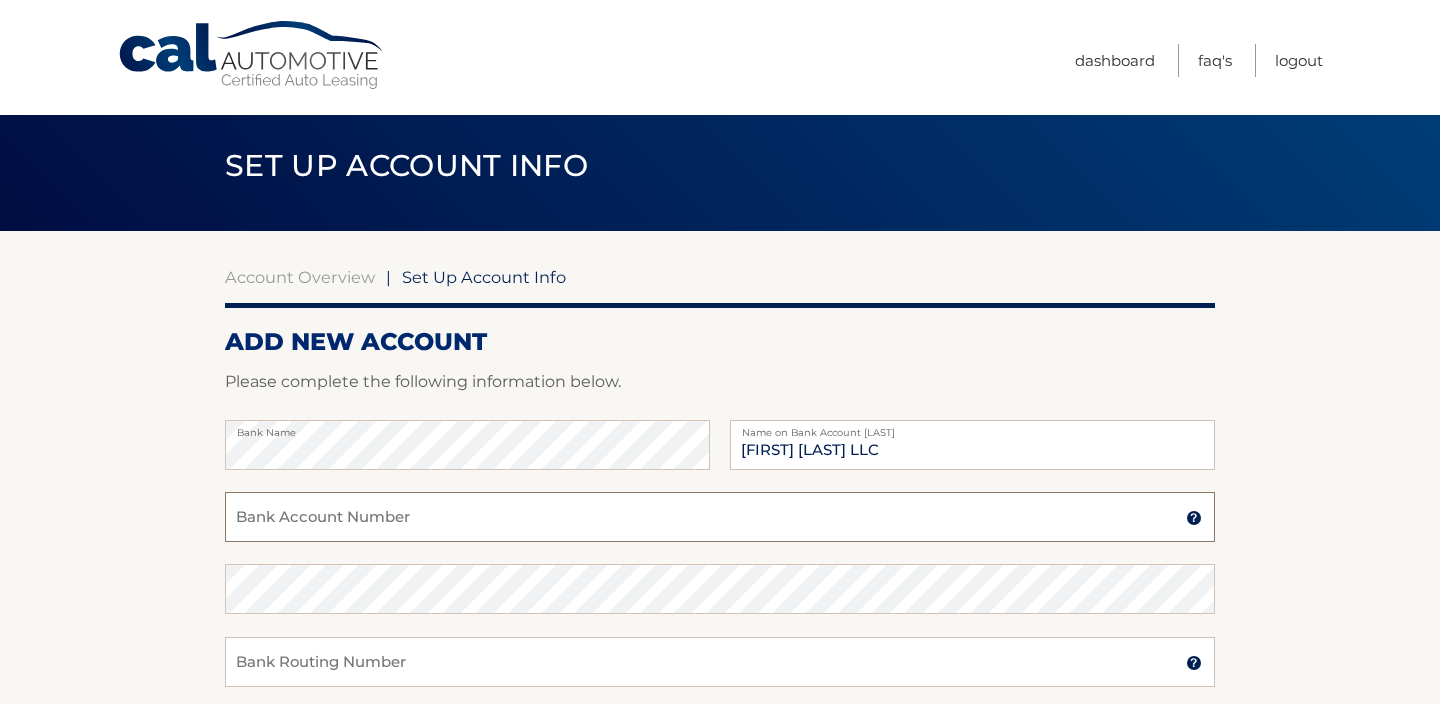 click on "Bank Account Number" at bounding box center (720, 517) 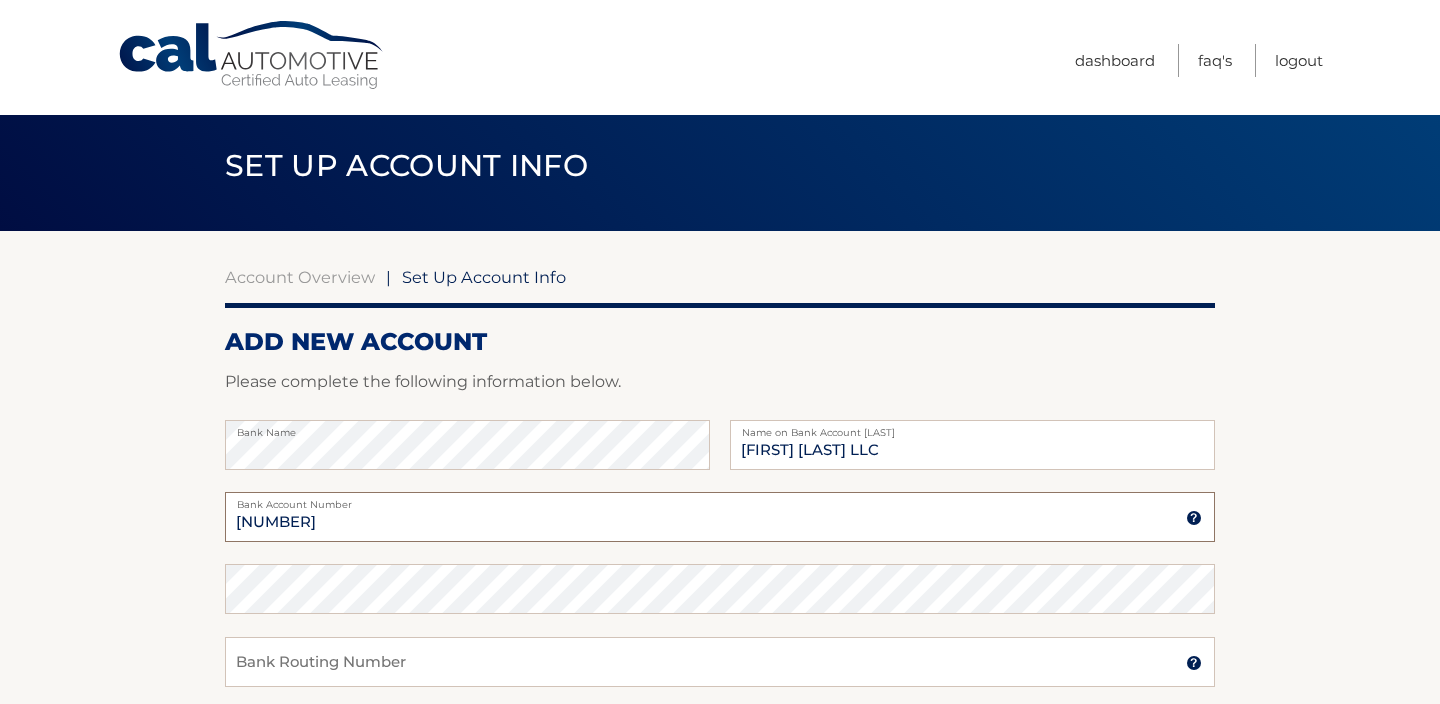 type on "381059856380" 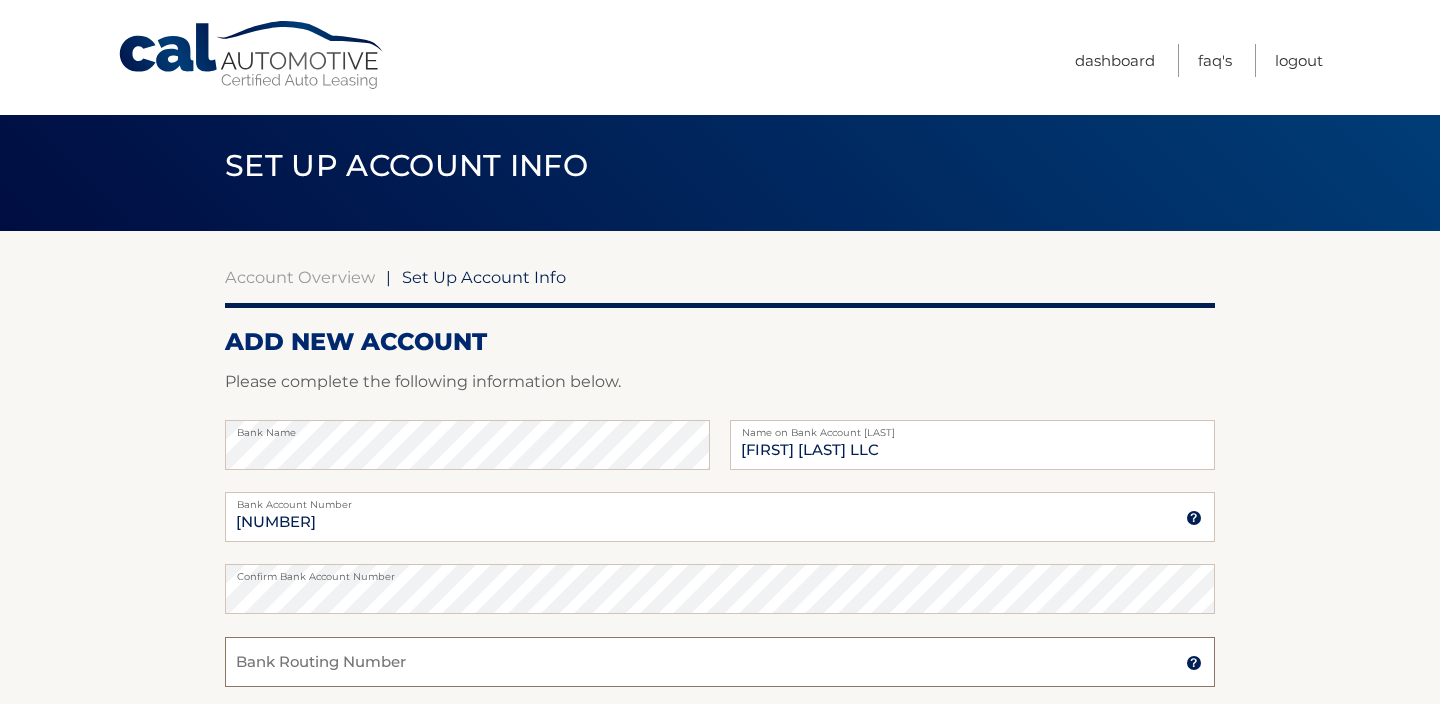 click on "Bank Routing Number" at bounding box center (720, 662) 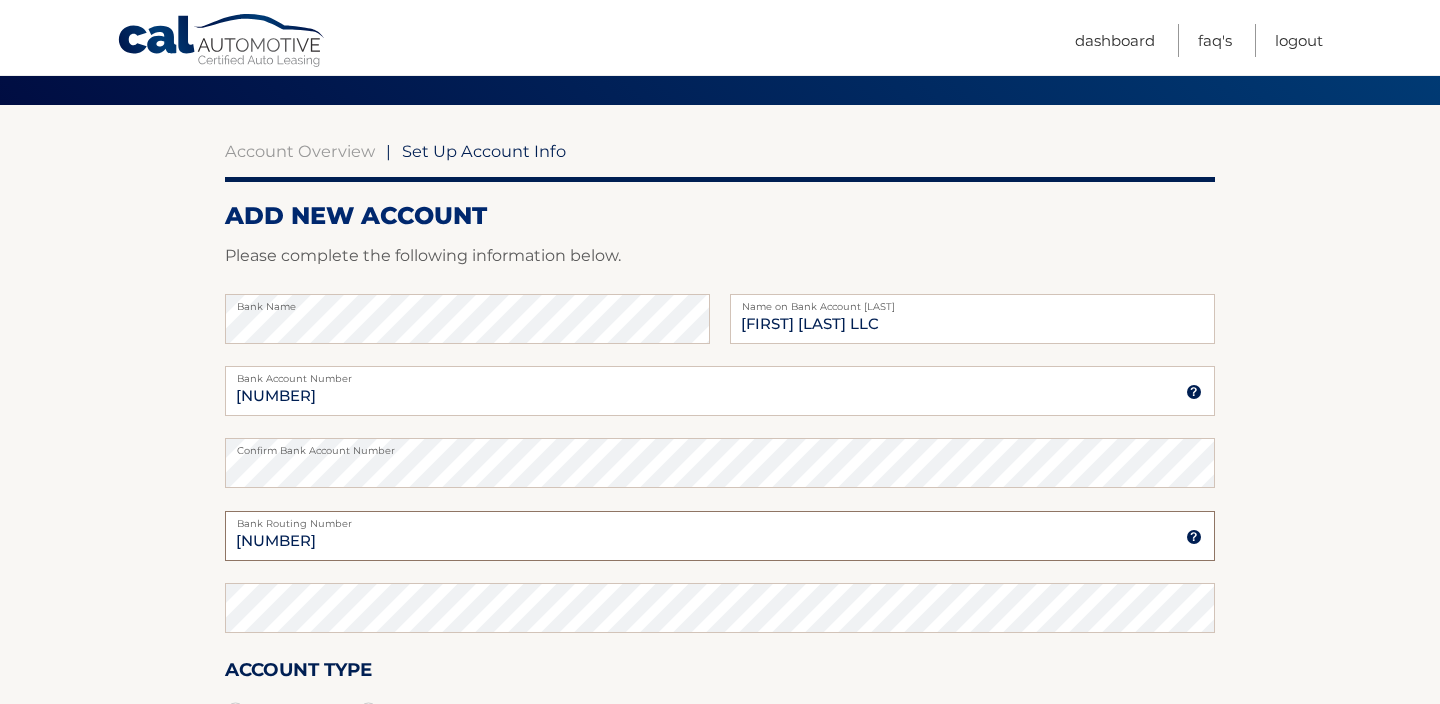 scroll, scrollTop: 170, scrollLeft: 0, axis: vertical 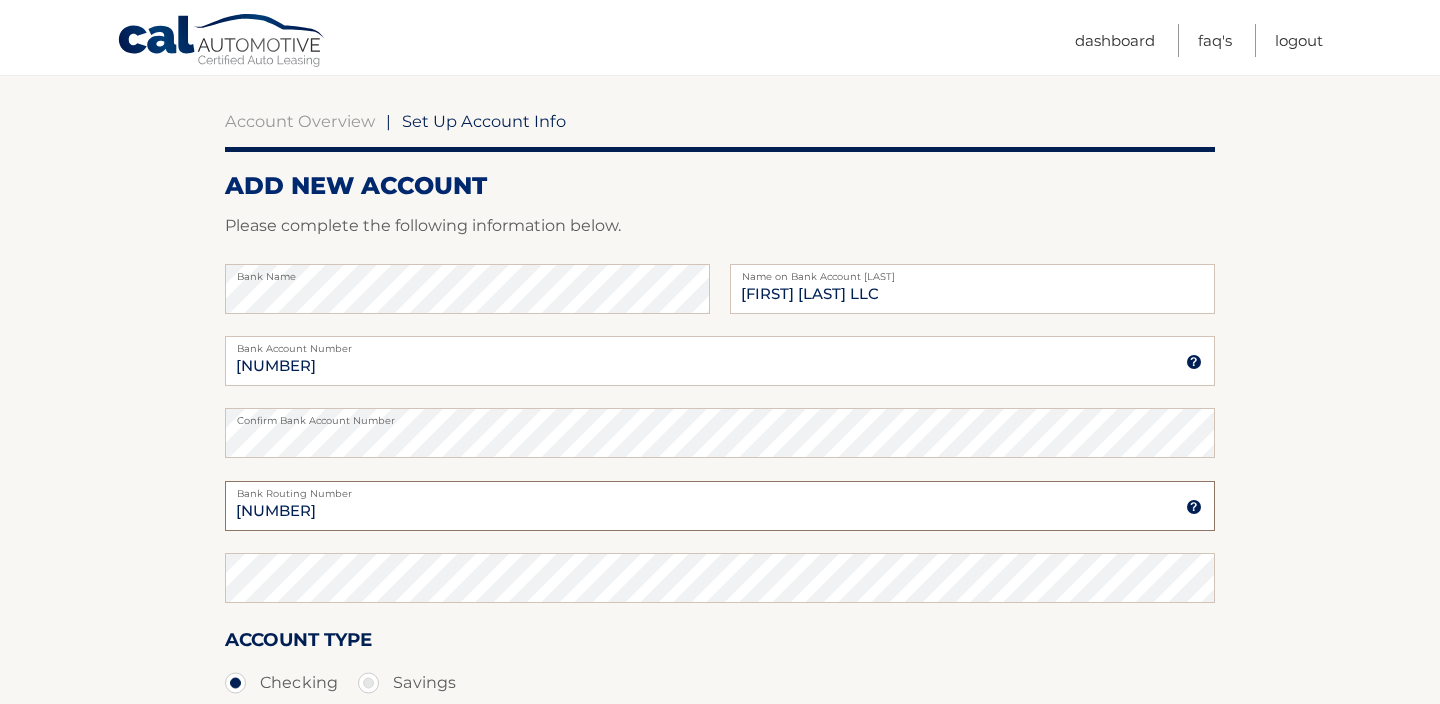type on "021200339" 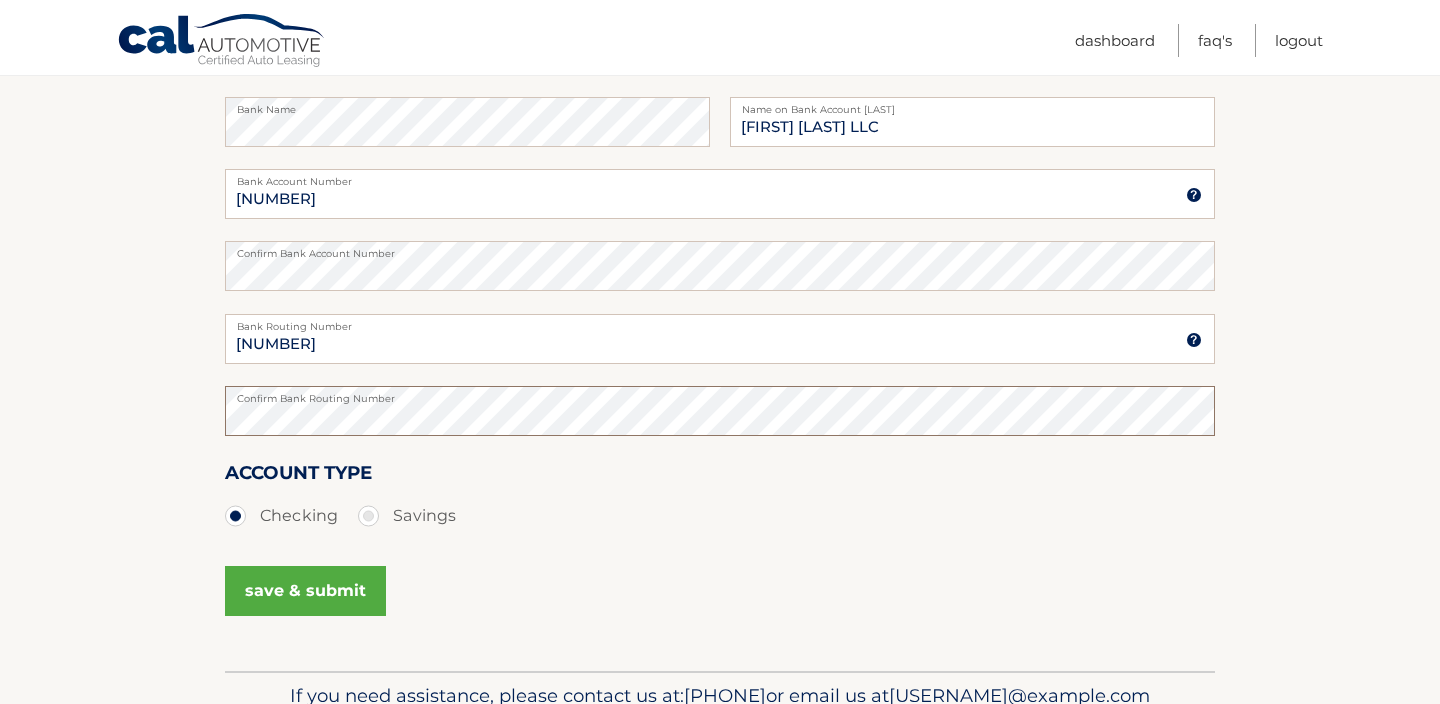 scroll, scrollTop: 451, scrollLeft: 0, axis: vertical 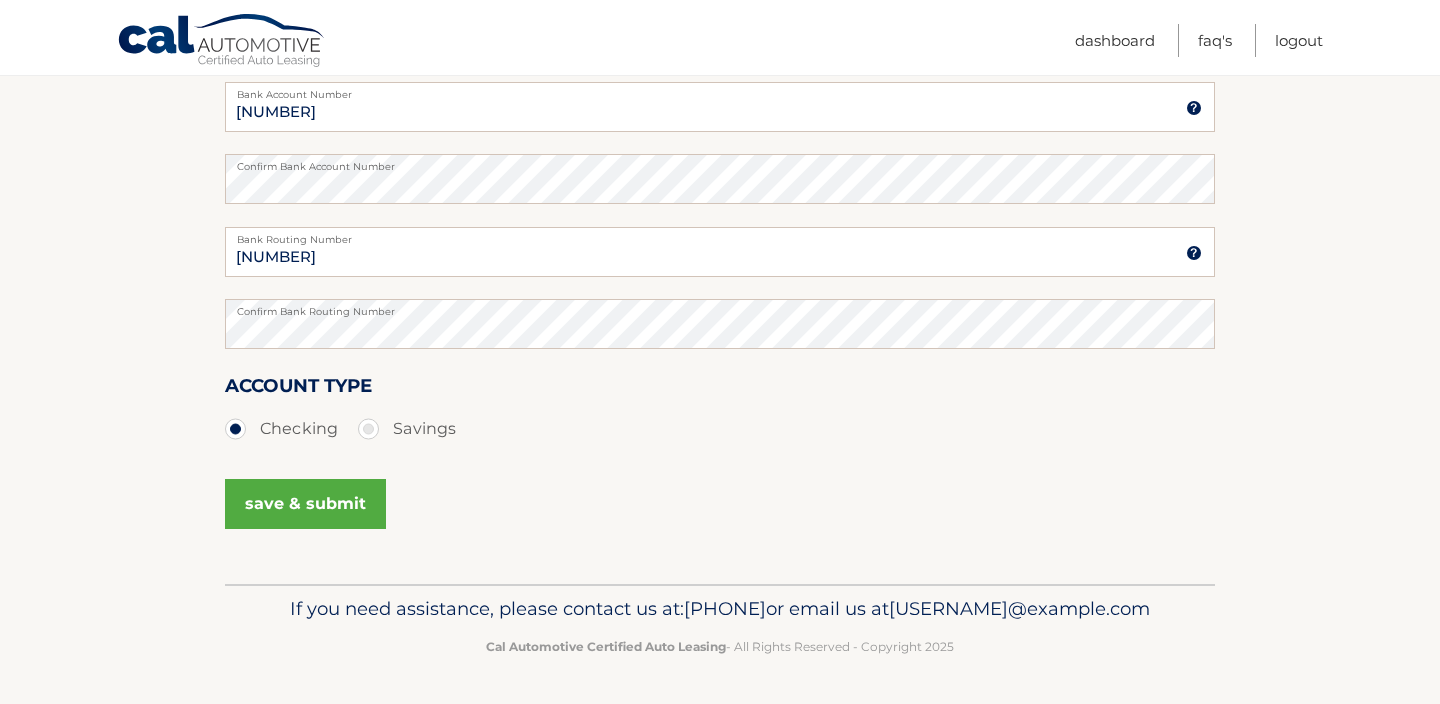 click on "save & submit" at bounding box center (305, 504) 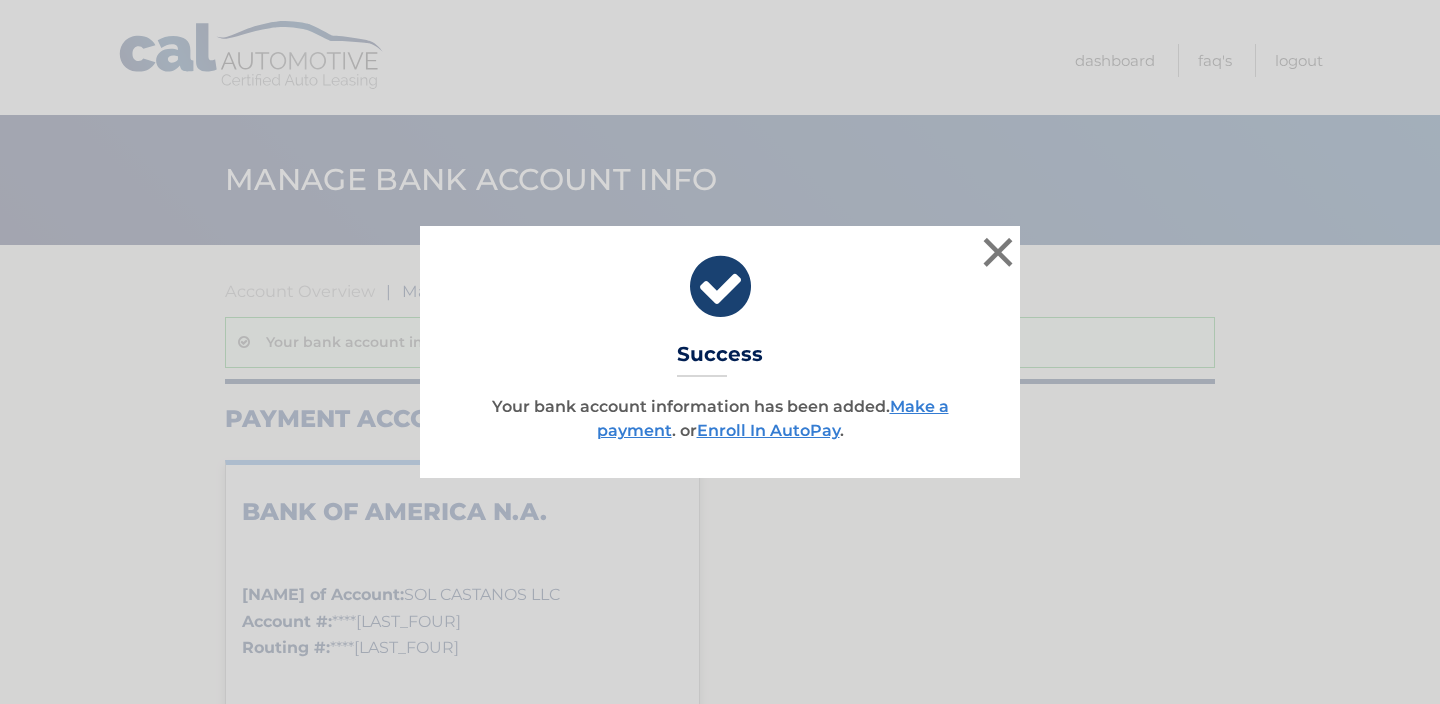 scroll, scrollTop: 0, scrollLeft: 0, axis: both 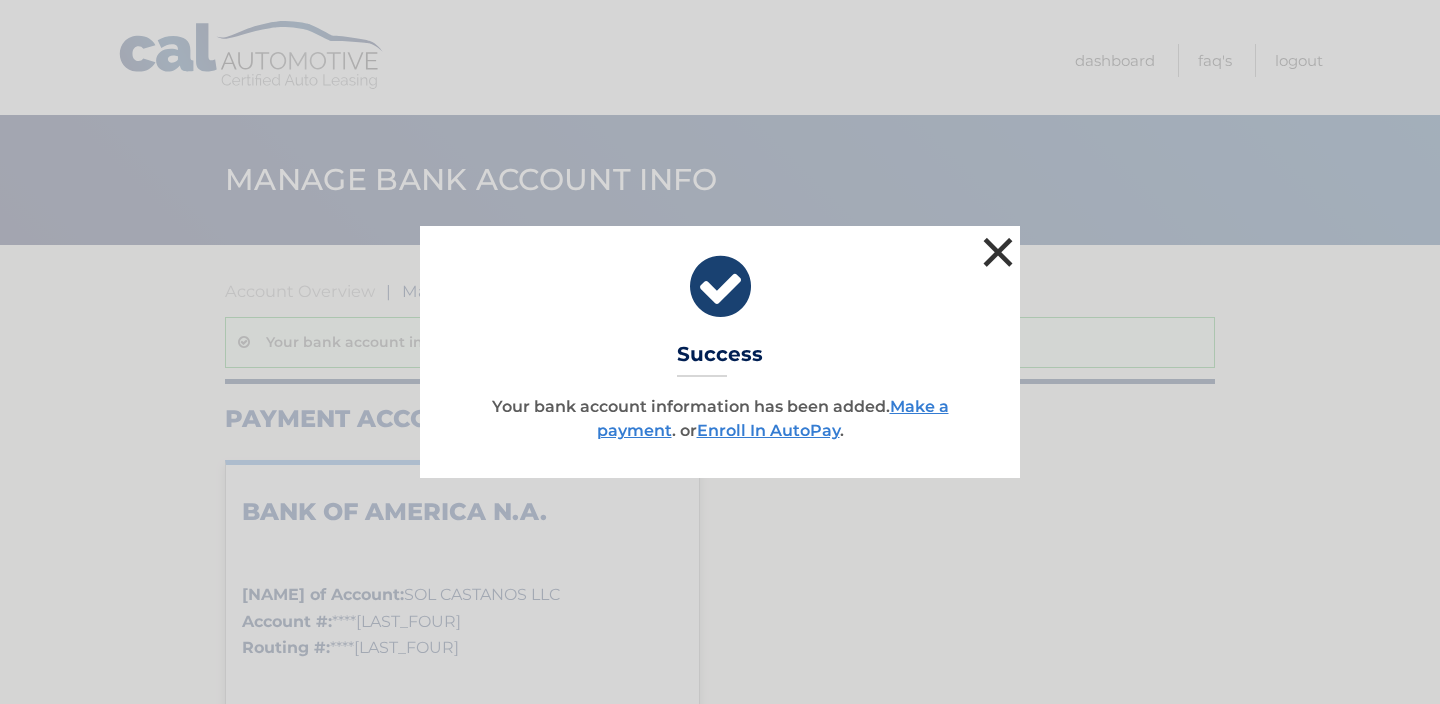 click on "×" at bounding box center (998, 252) 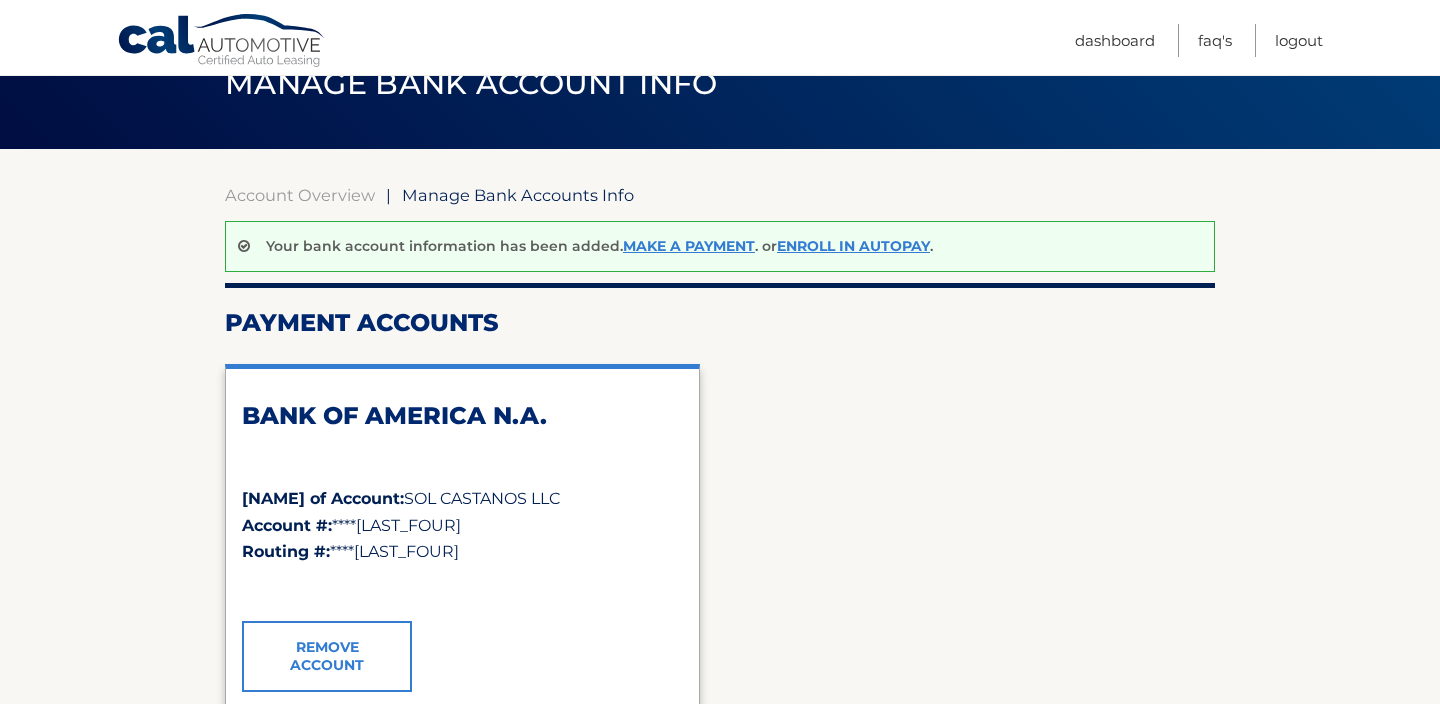 scroll, scrollTop: 36, scrollLeft: 0, axis: vertical 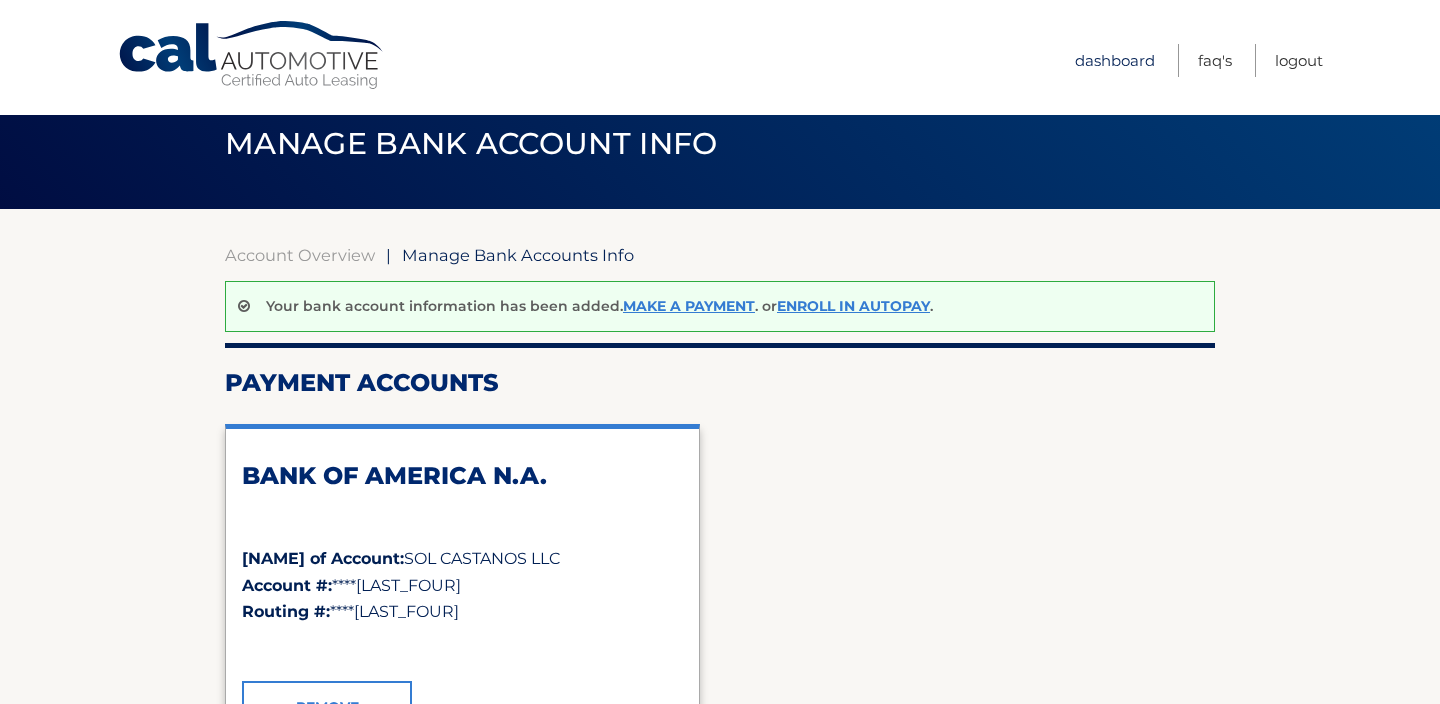 click on "Dashboard" at bounding box center [1115, 60] 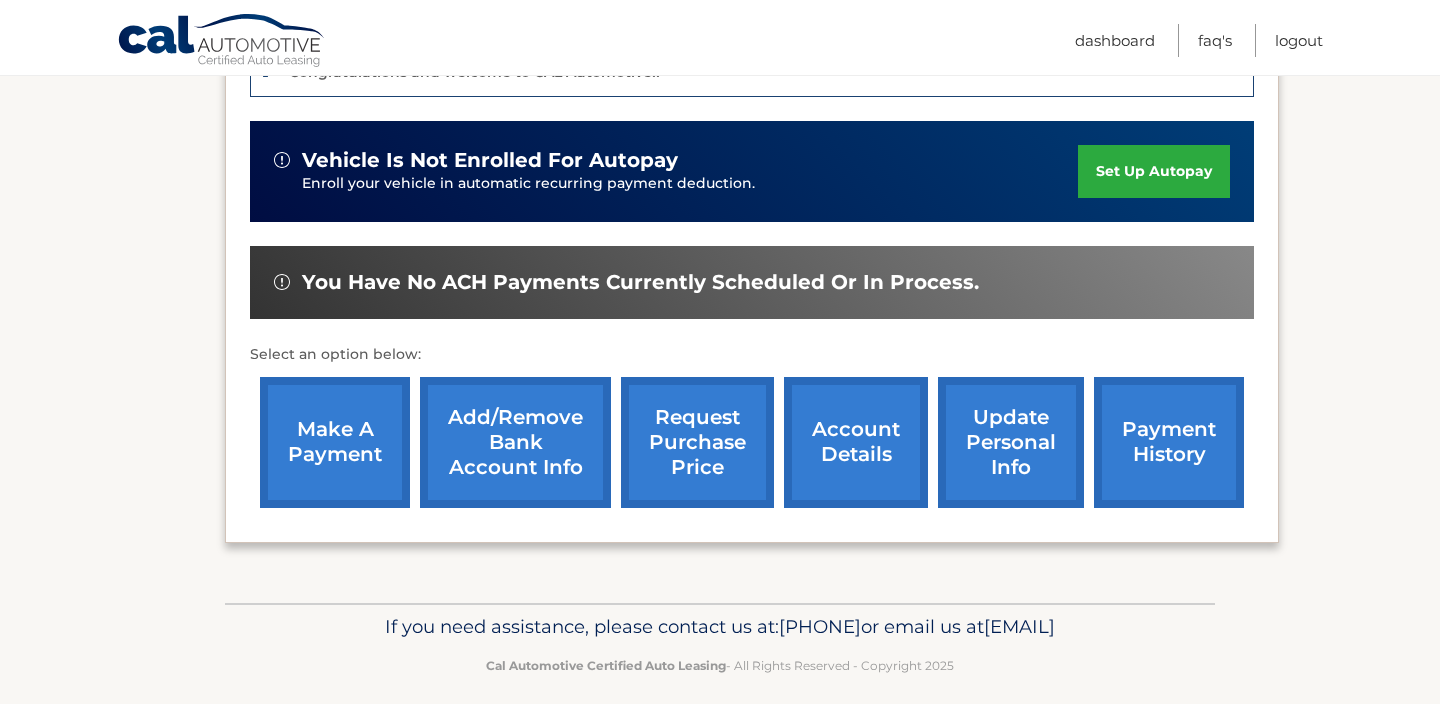 scroll, scrollTop: 535, scrollLeft: 0, axis: vertical 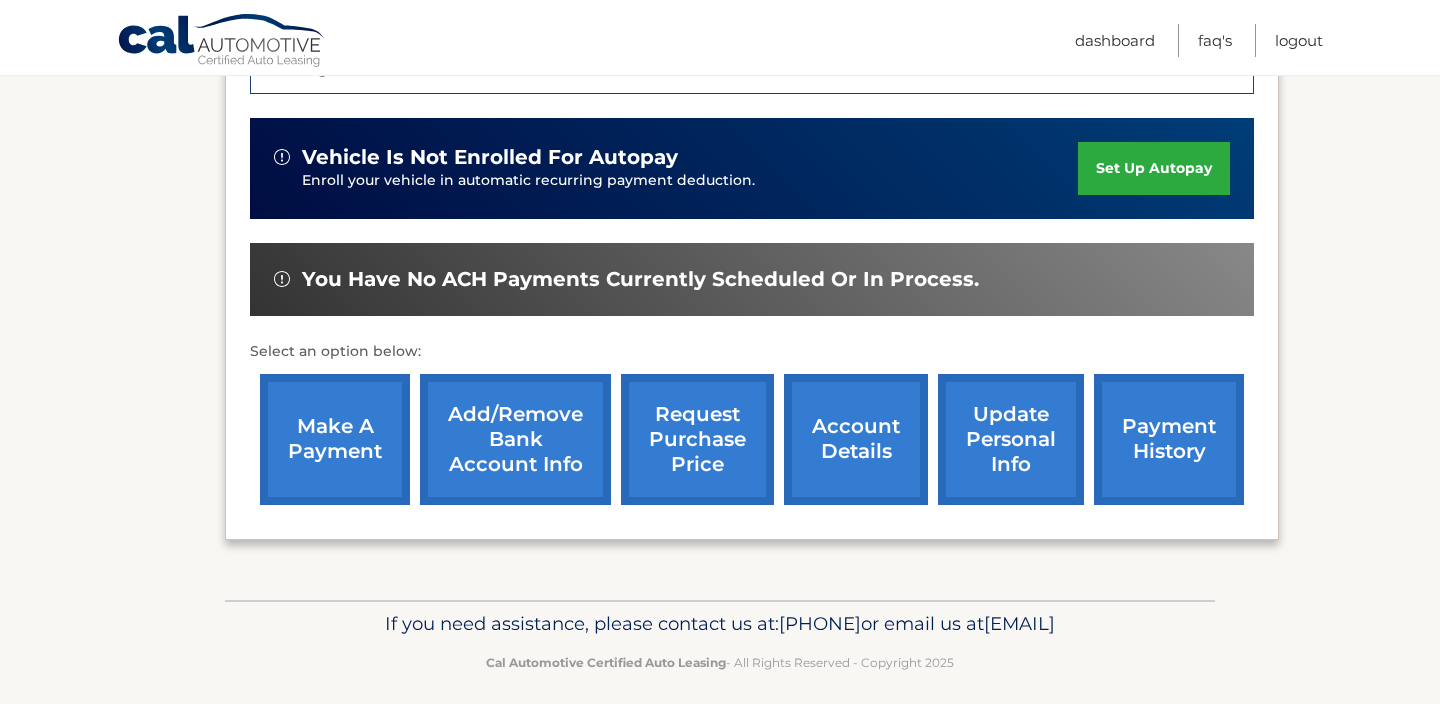 click on "make a payment" at bounding box center [335, 439] 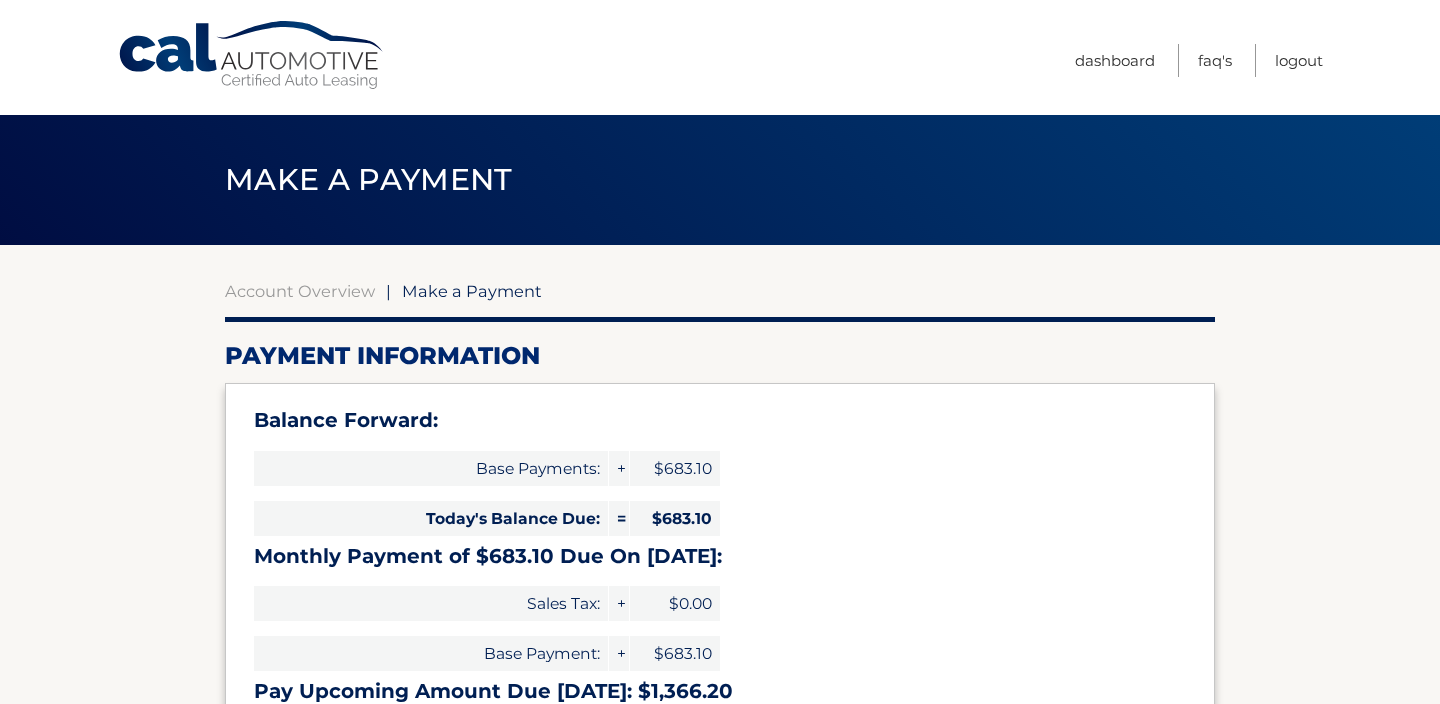 select on "NWI1YWIxNGUtZTVhMi00NjY5LTk2YzMtNDllZDRhNjkzNTYx" 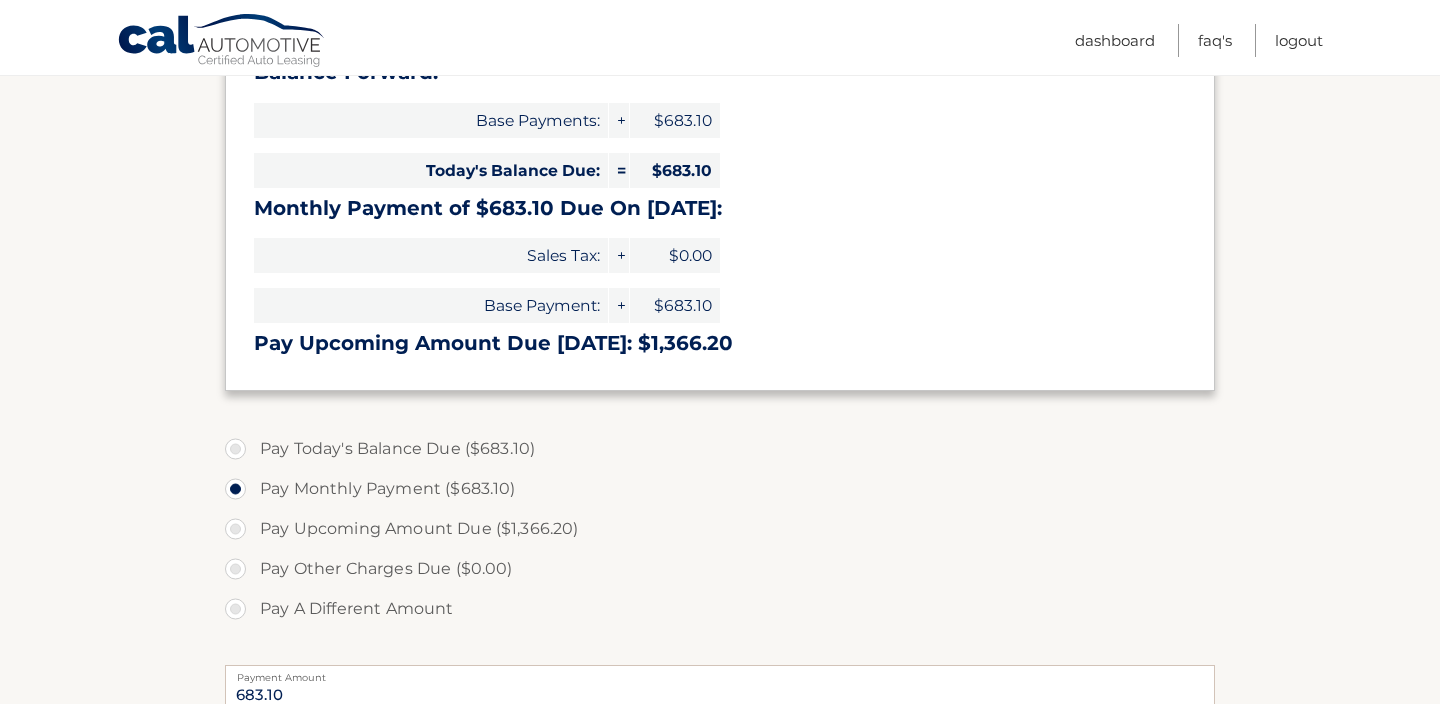 scroll, scrollTop: 716, scrollLeft: 0, axis: vertical 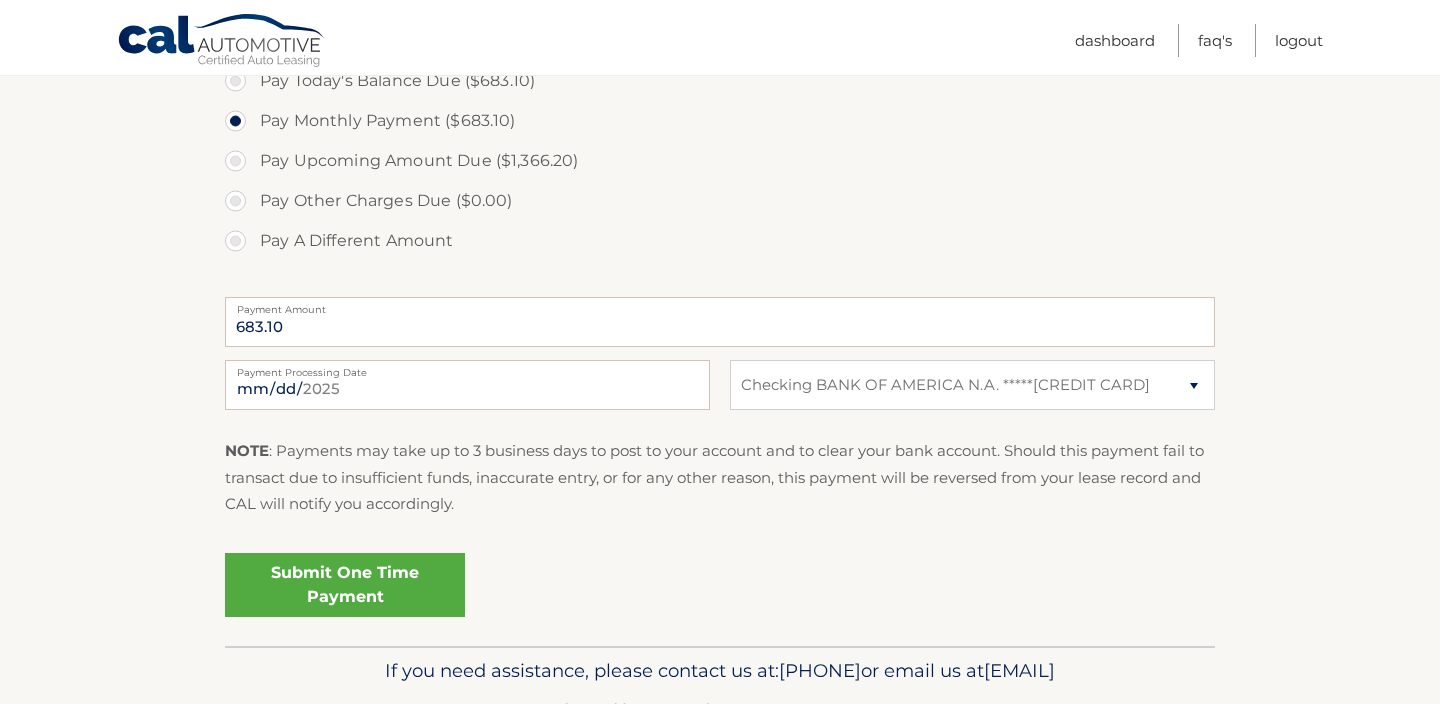 click on "Submit One Time Payment" at bounding box center (345, 585) 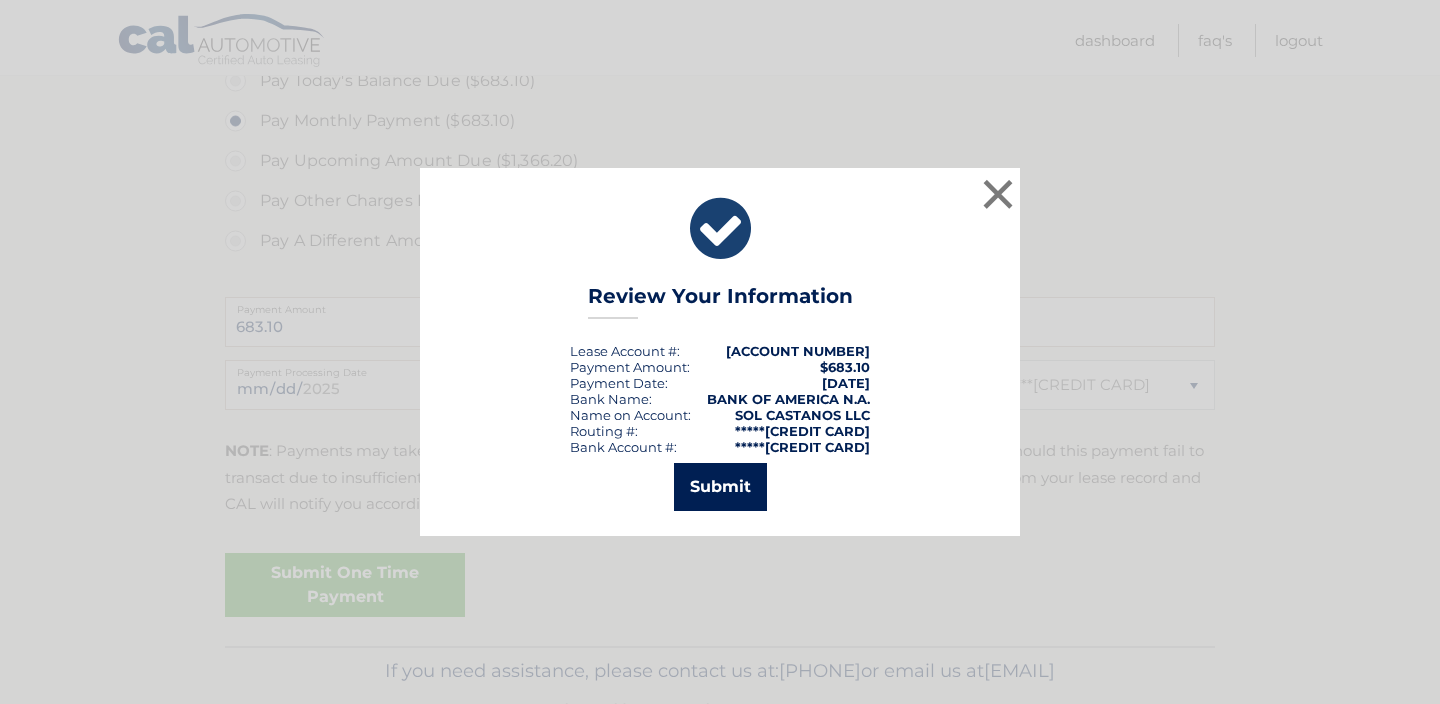 click on "Submit" at bounding box center [720, 487] 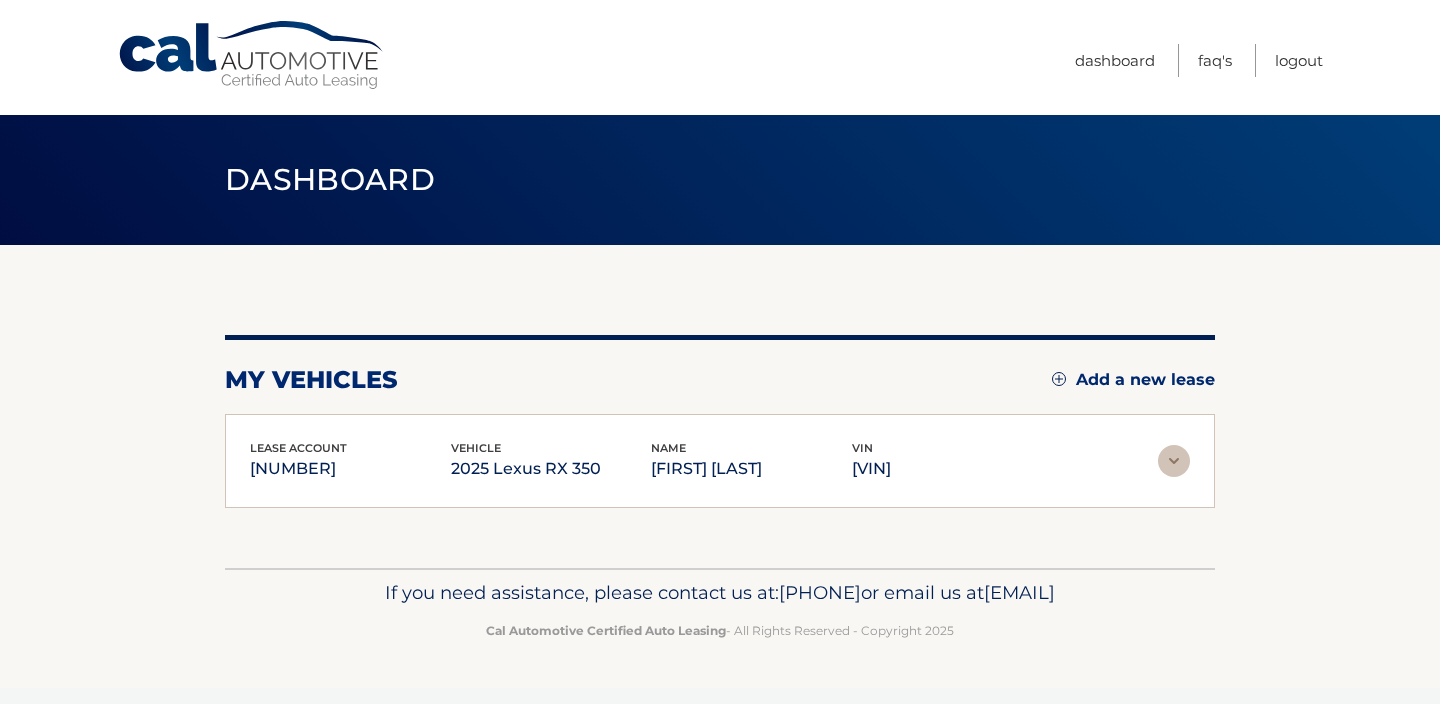 scroll, scrollTop: 0, scrollLeft: 0, axis: both 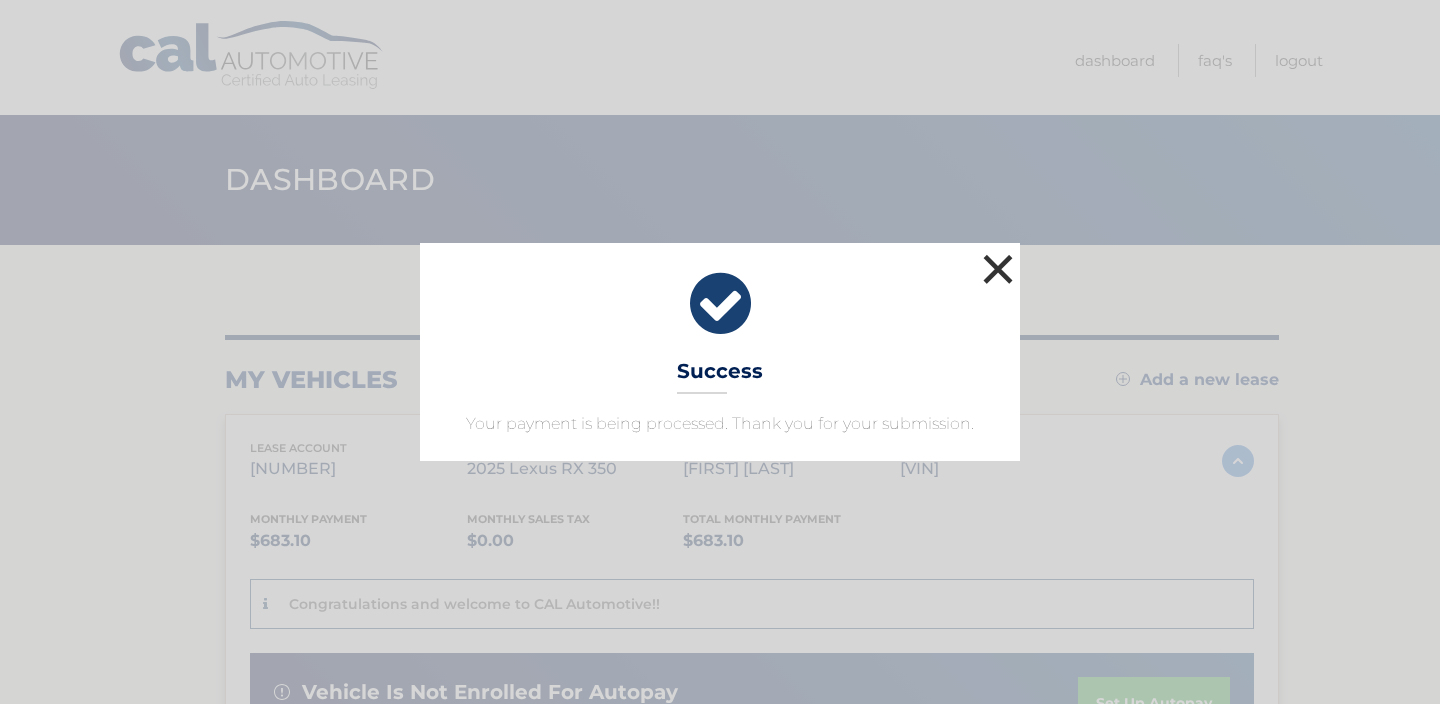 click on "×" at bounding box center (998, 269) 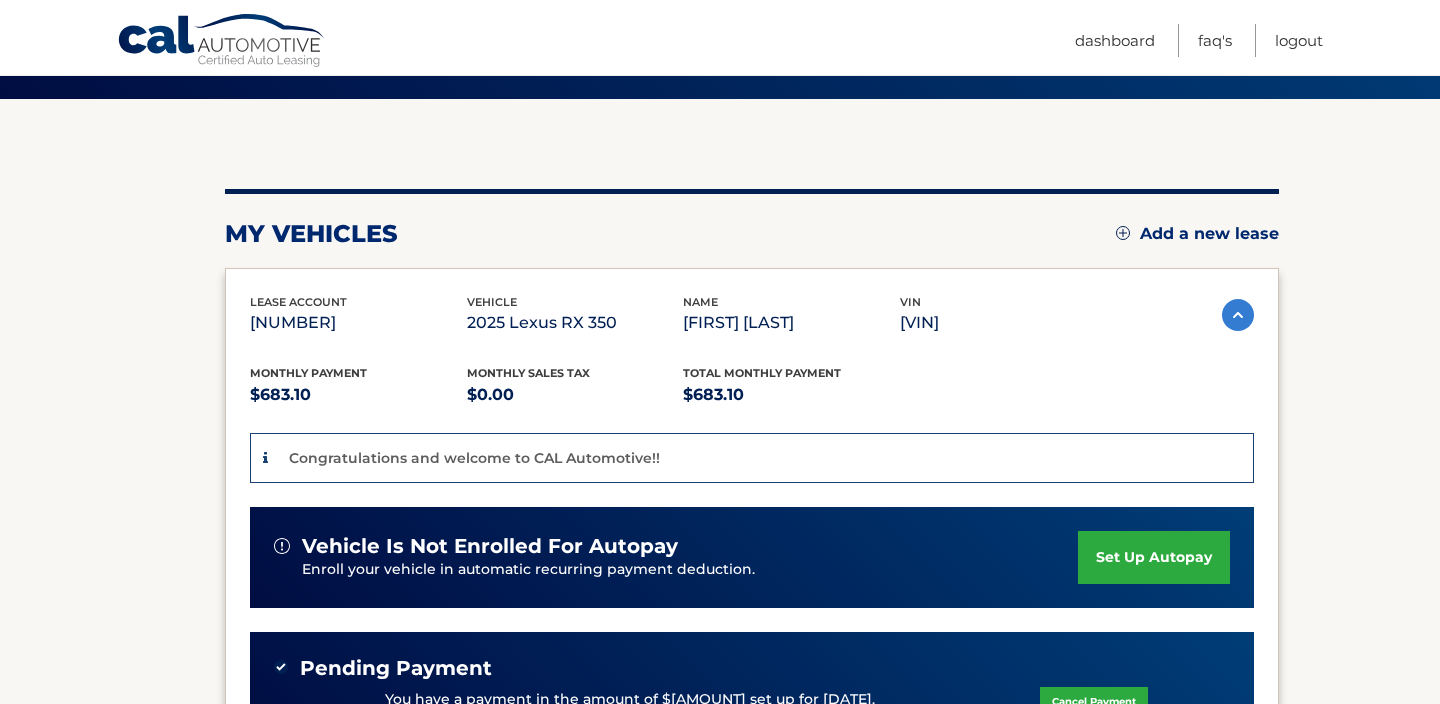 scroll, scrollTop: 419, scrollLeft: 0, axis: vertical 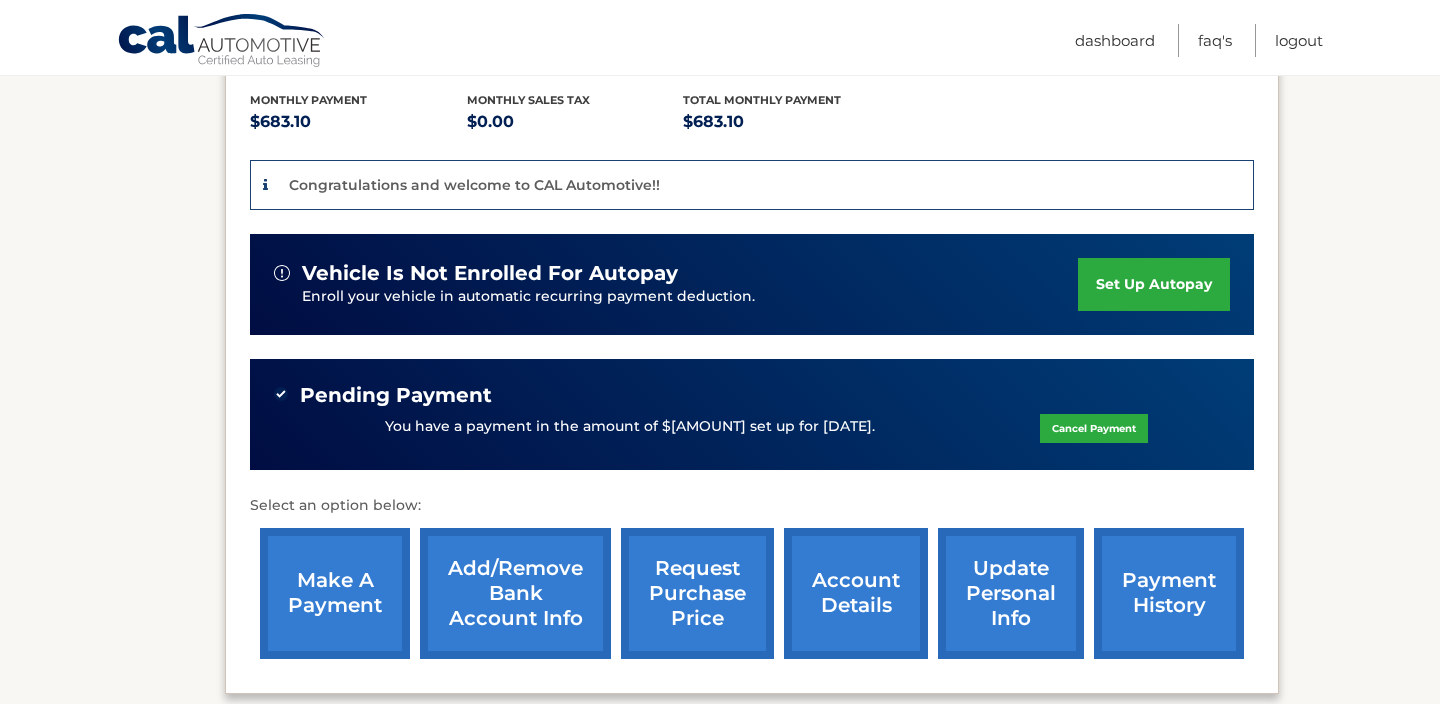 click on "request purchase price" at bounding box center (697, 593) 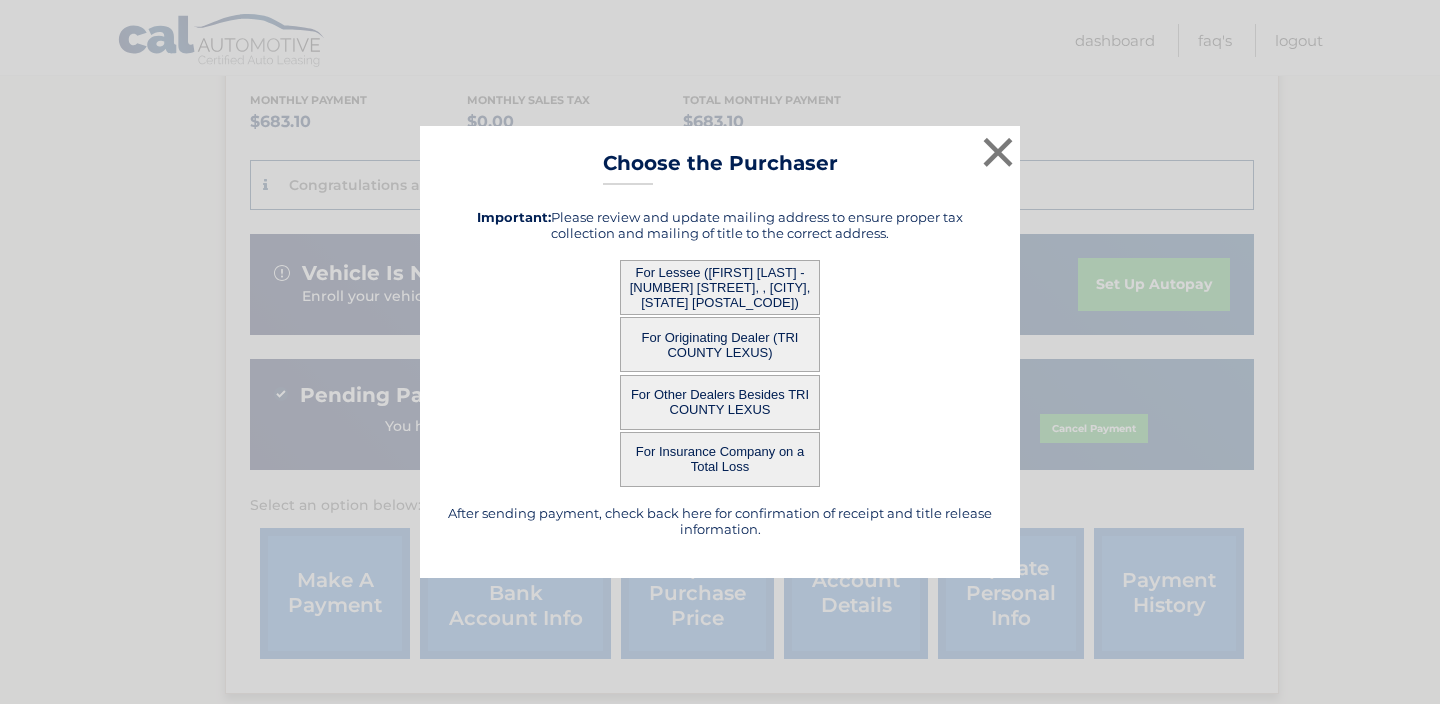 click on "For Lessee ([FIRST] [LAST] - [NUMBER] [STREET], , [CITY], [STATE] [POSTAL_CODE])" at bounding box center (720, 287) 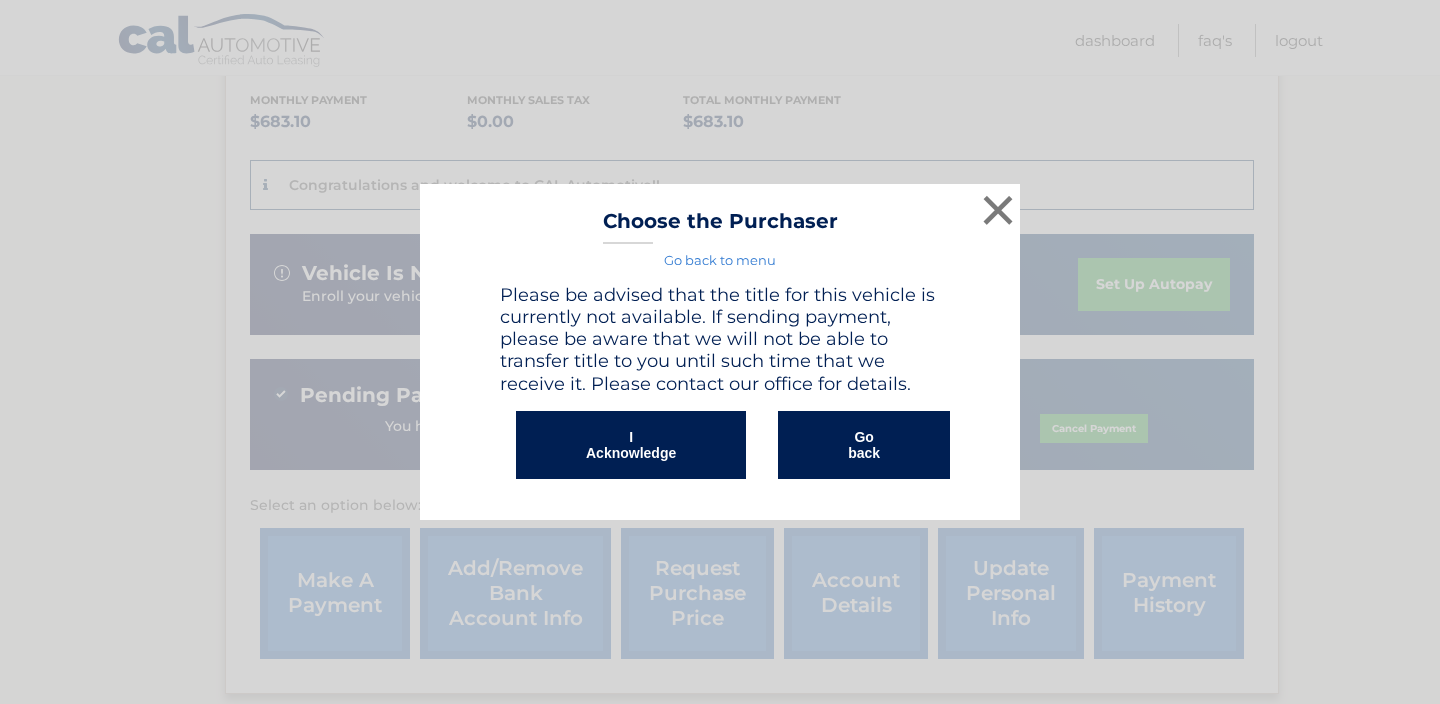 click on "I Acknowledge" at bounding box center [631, 445] 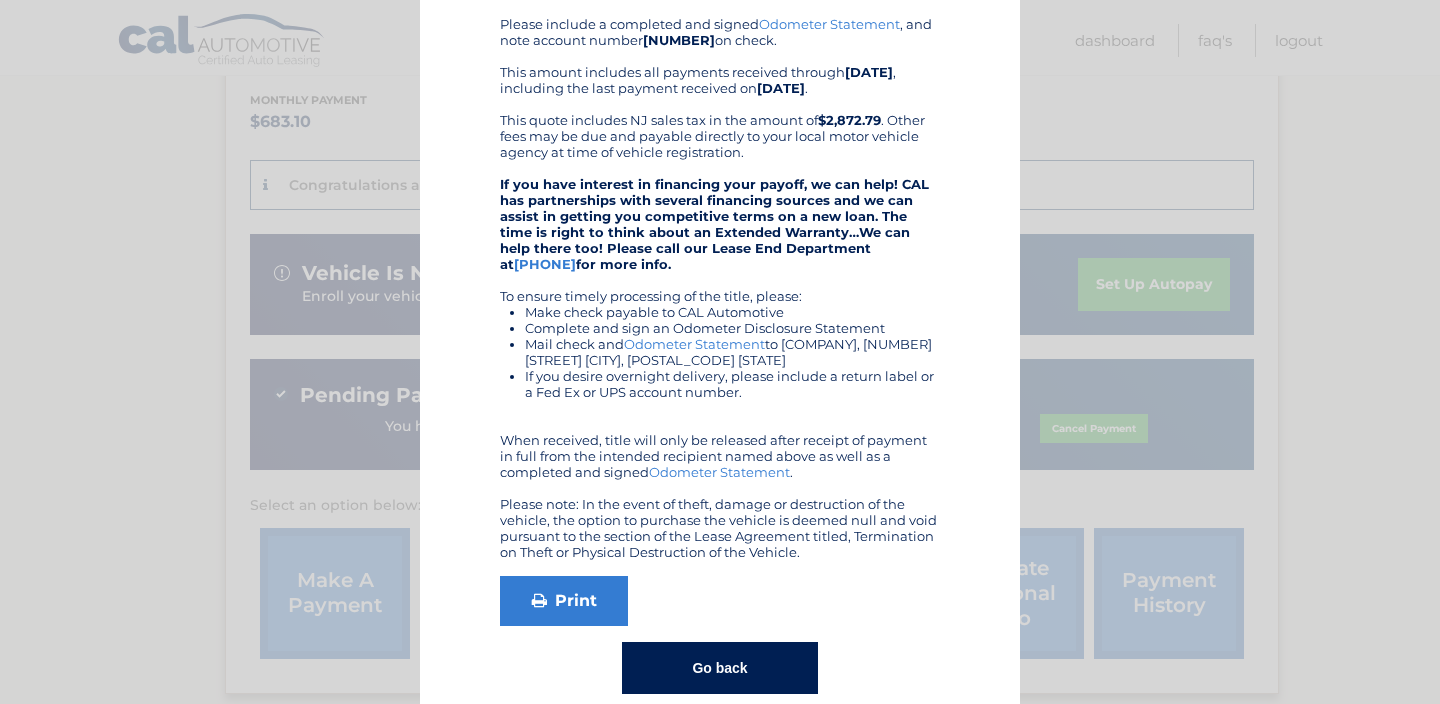 scroll, scrollTop: 265, scrollLeft: 0, axis: vertical 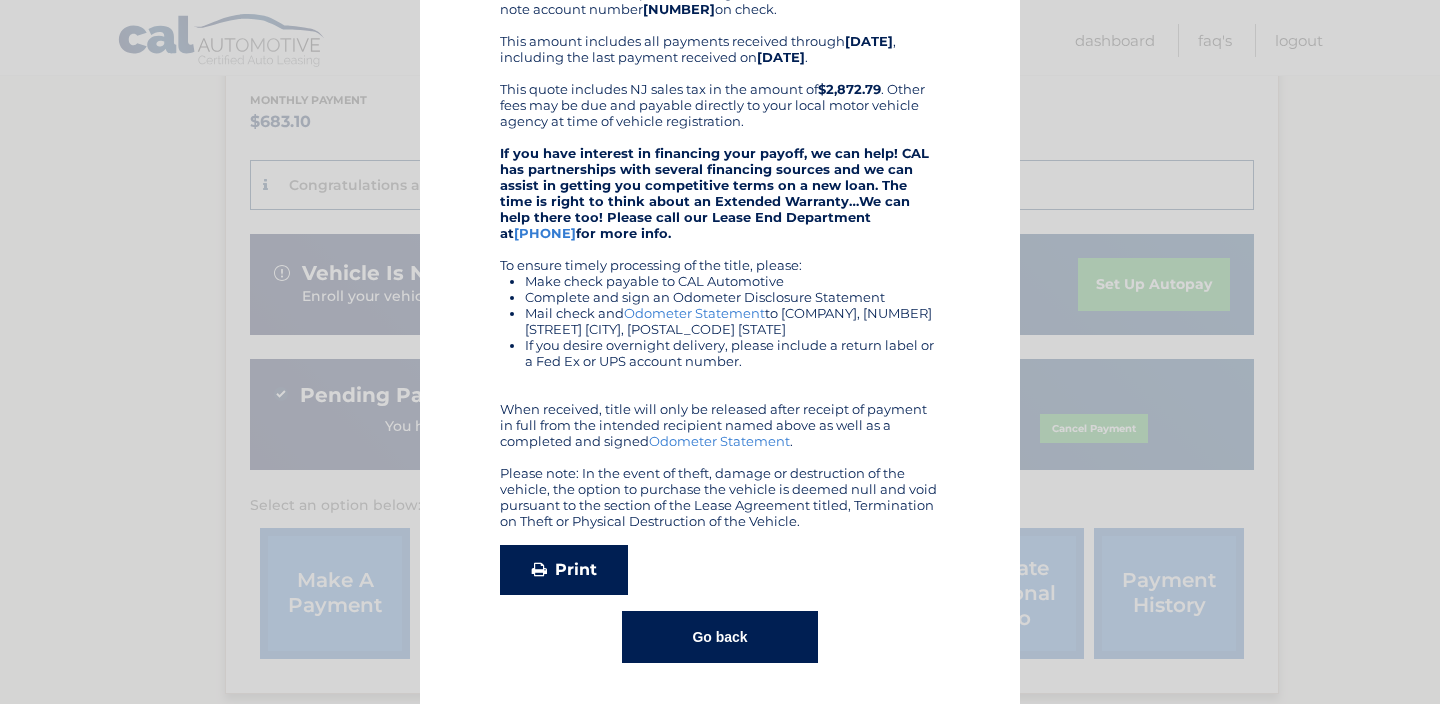 click on "Print" at bounding box center [564, 570] 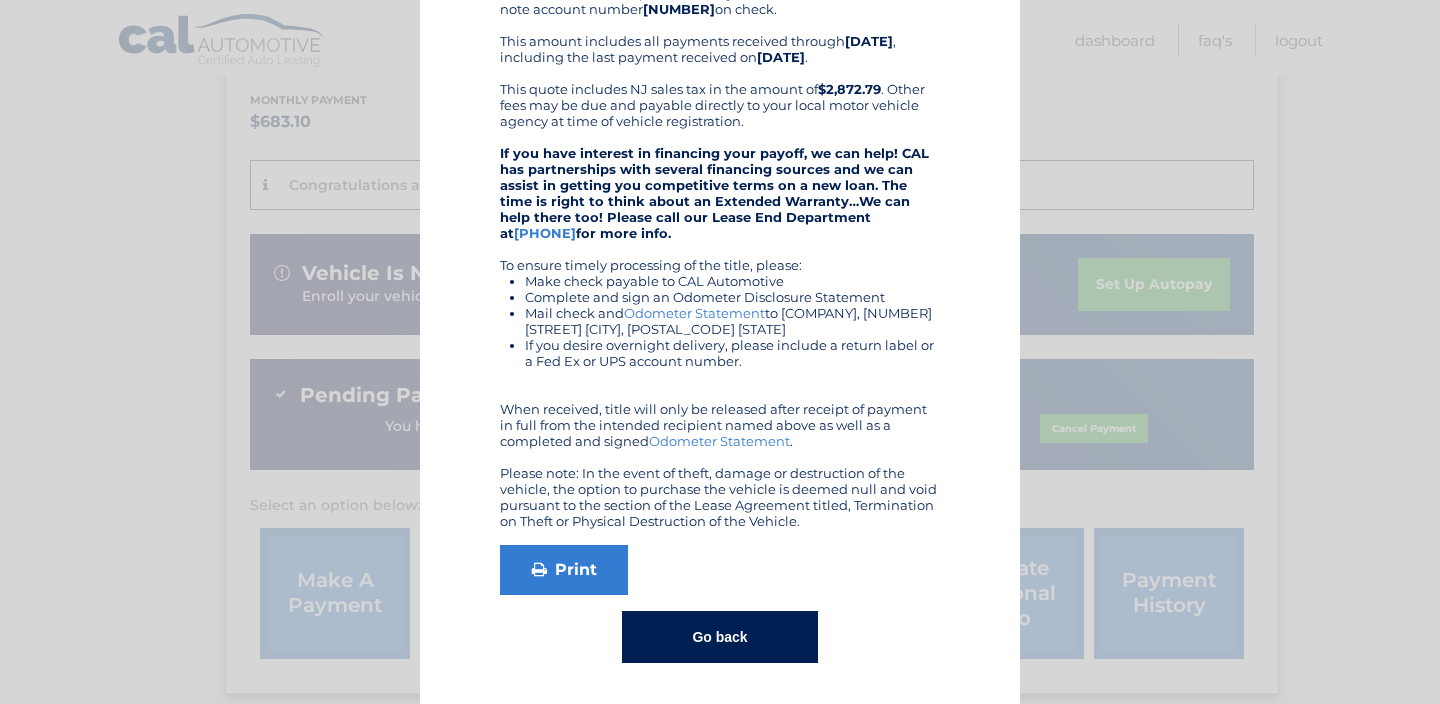 click on "Go back" at bounding box center (719, 637) 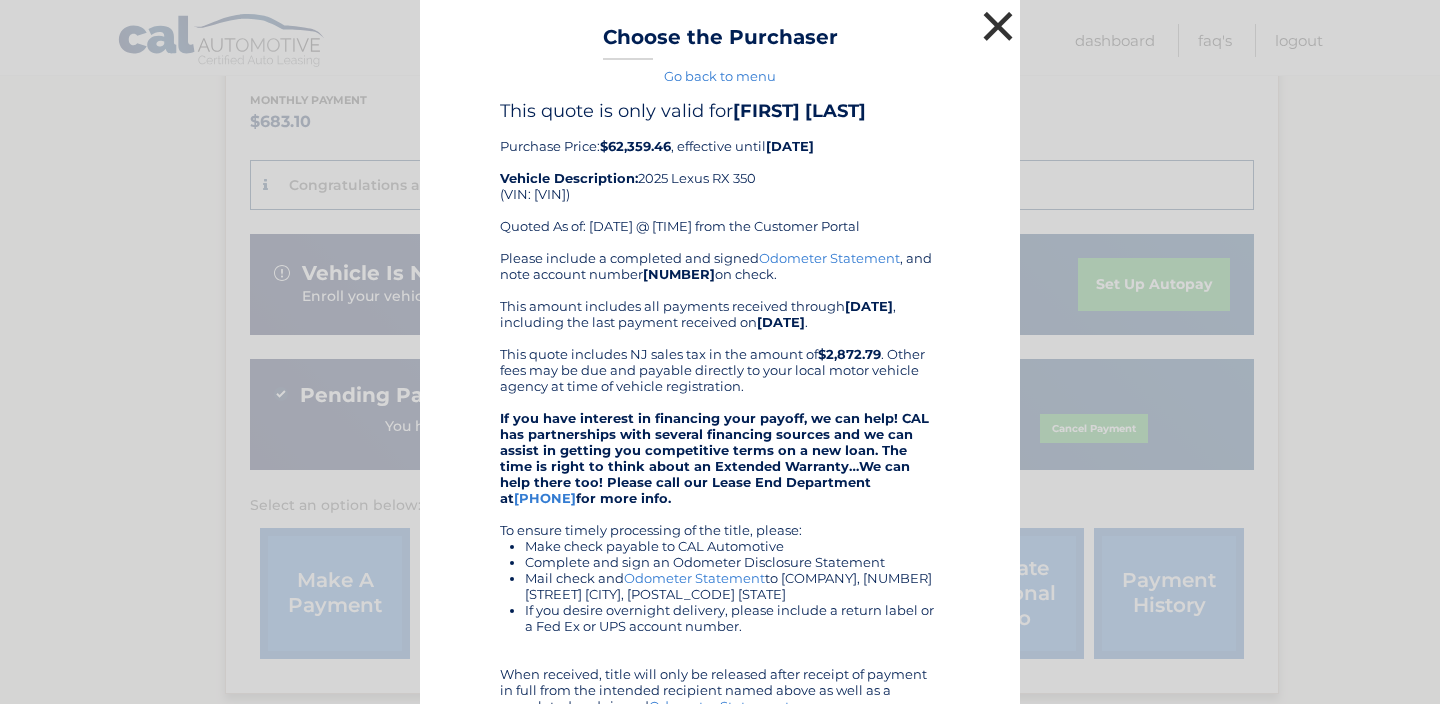 click on "×" at bounding box center (998, 26) 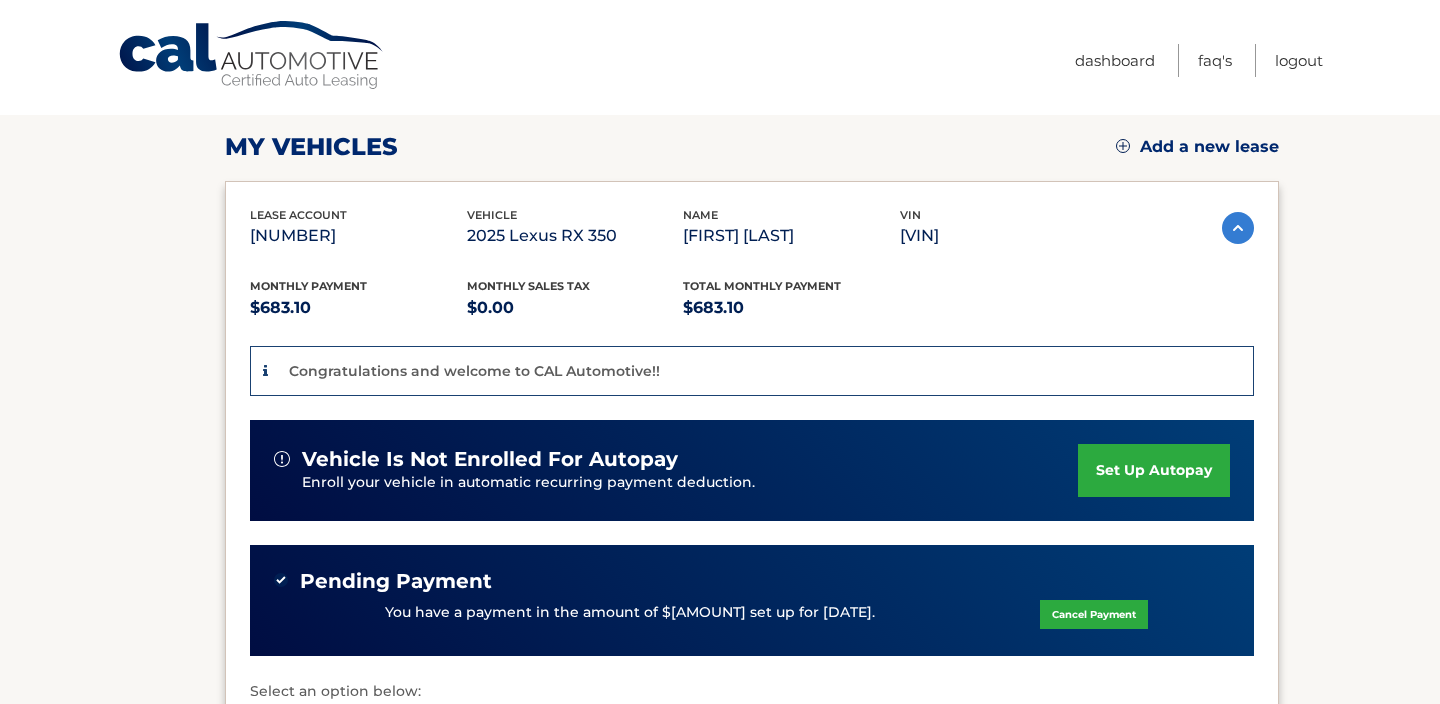 scroll, scrollTop: 0, scrollLeft: 0, axis: both 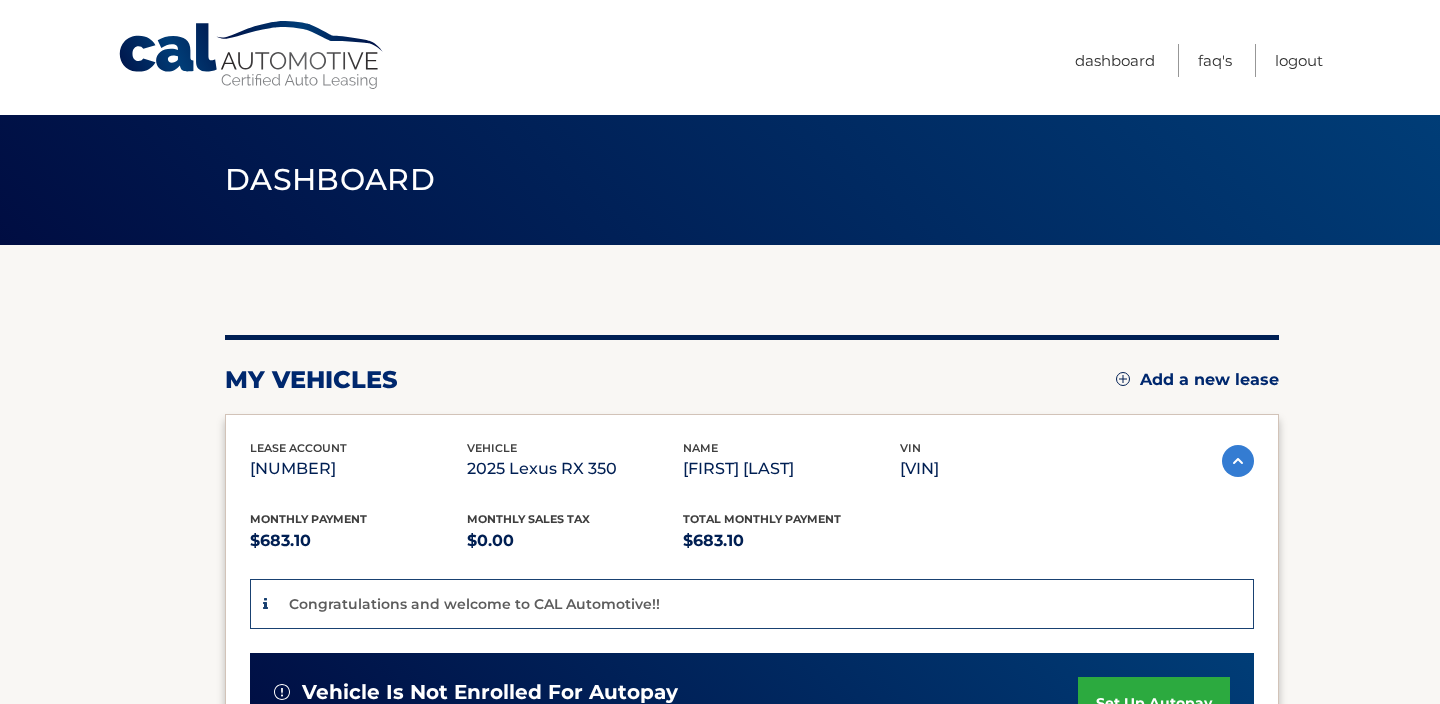 click on "FAQ's" at bounding box center (1205, 60) 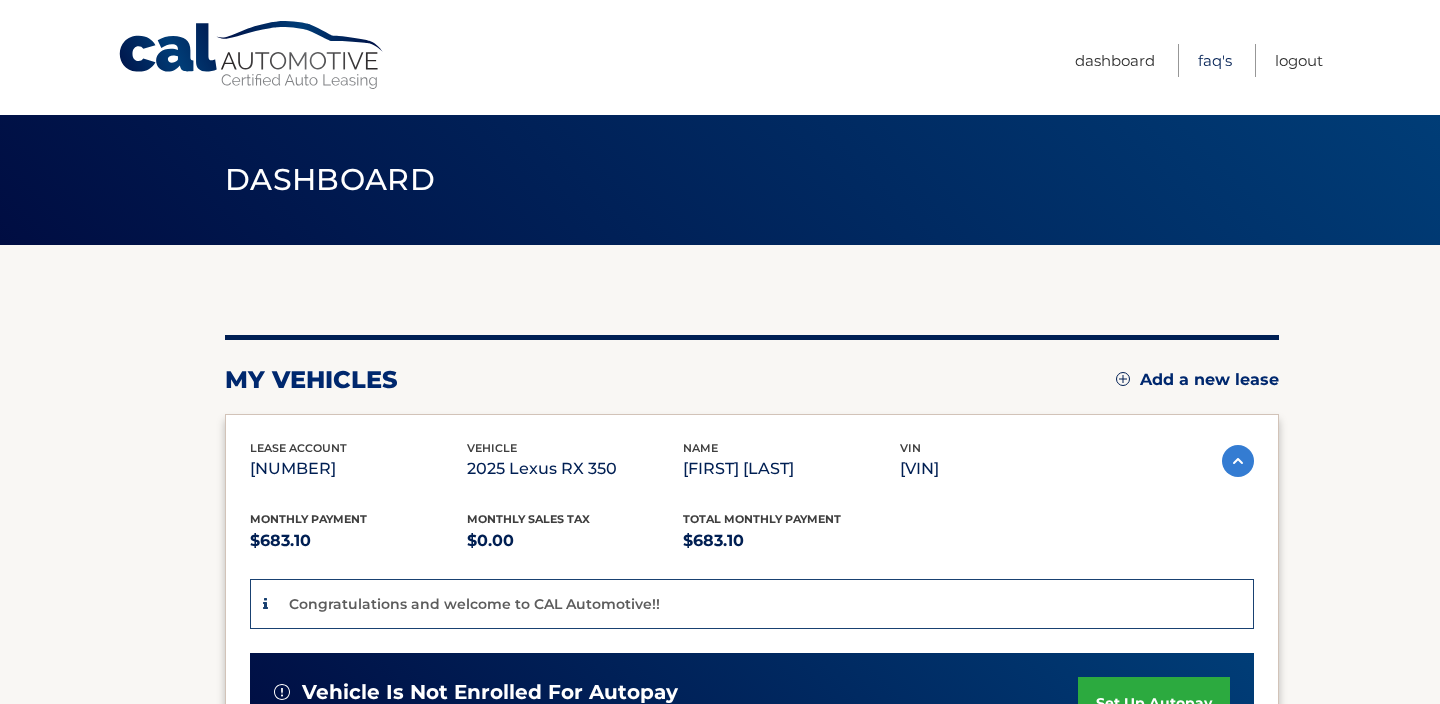 click on "FAQ's" at bounding box center (1215, 60) 